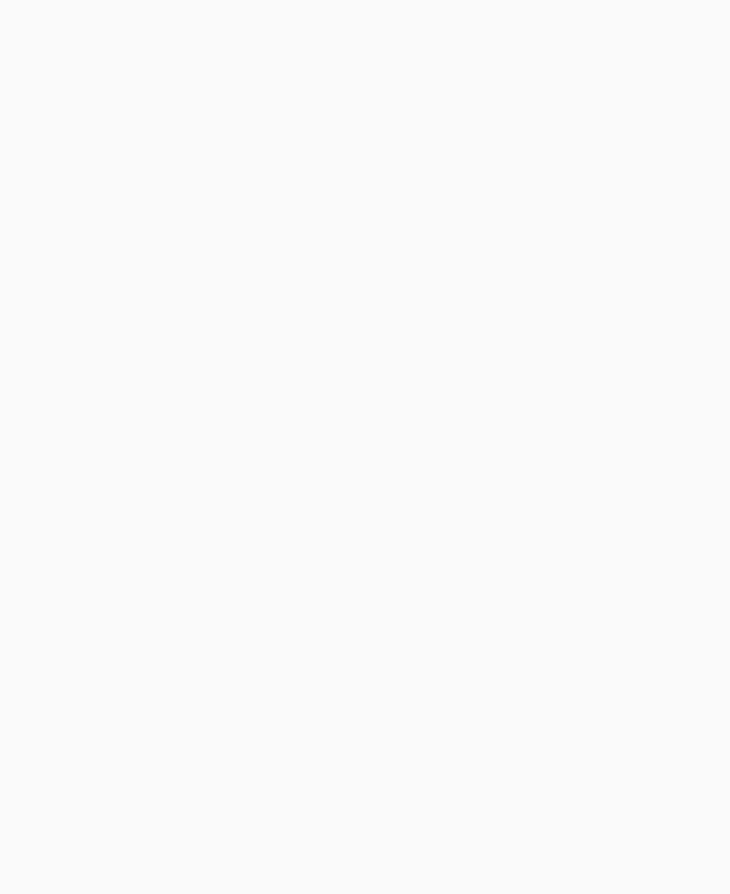 scroll, scrollTop: 0, scrollLeft: 0, axis: both 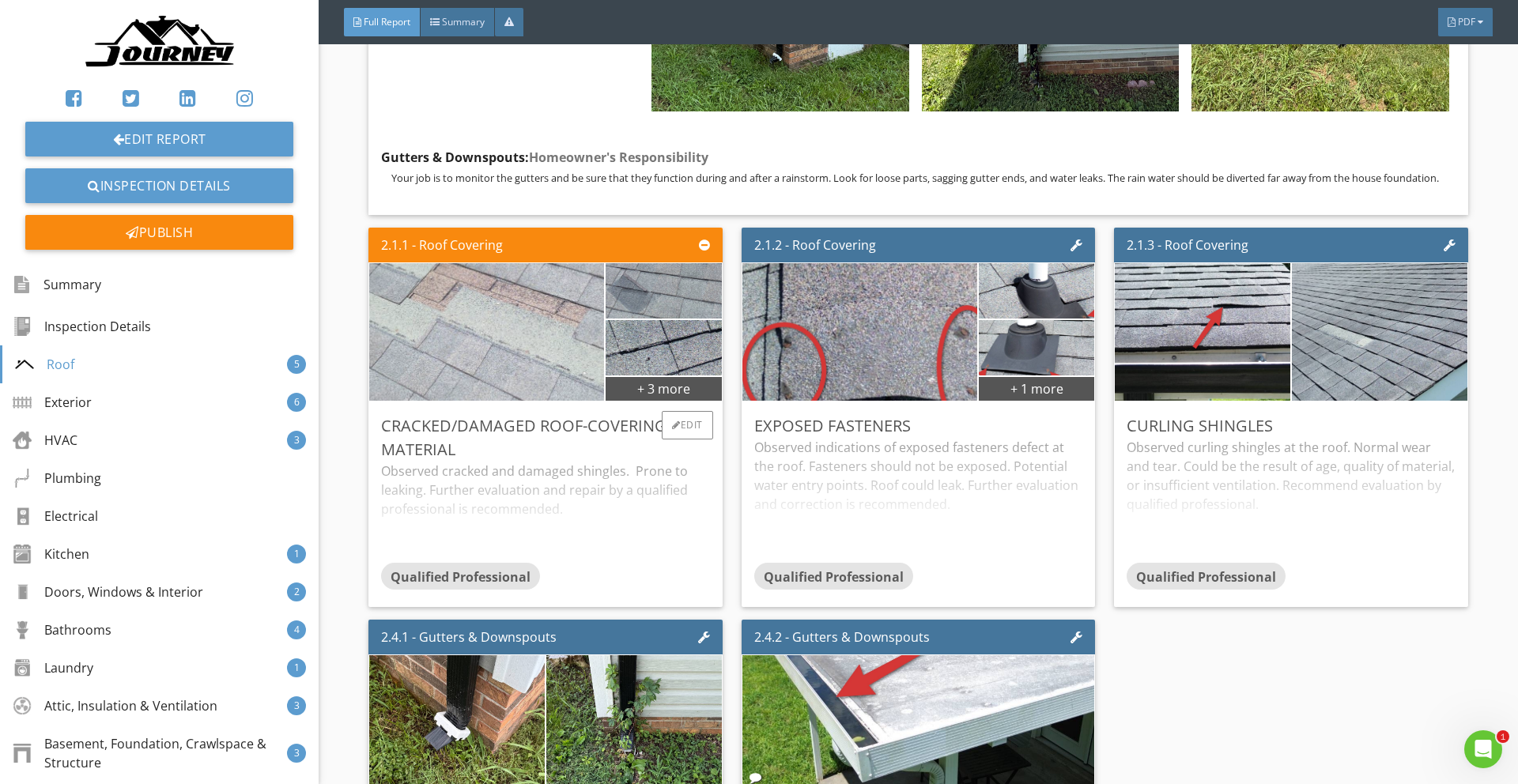 click at bounding box center (487, 331) 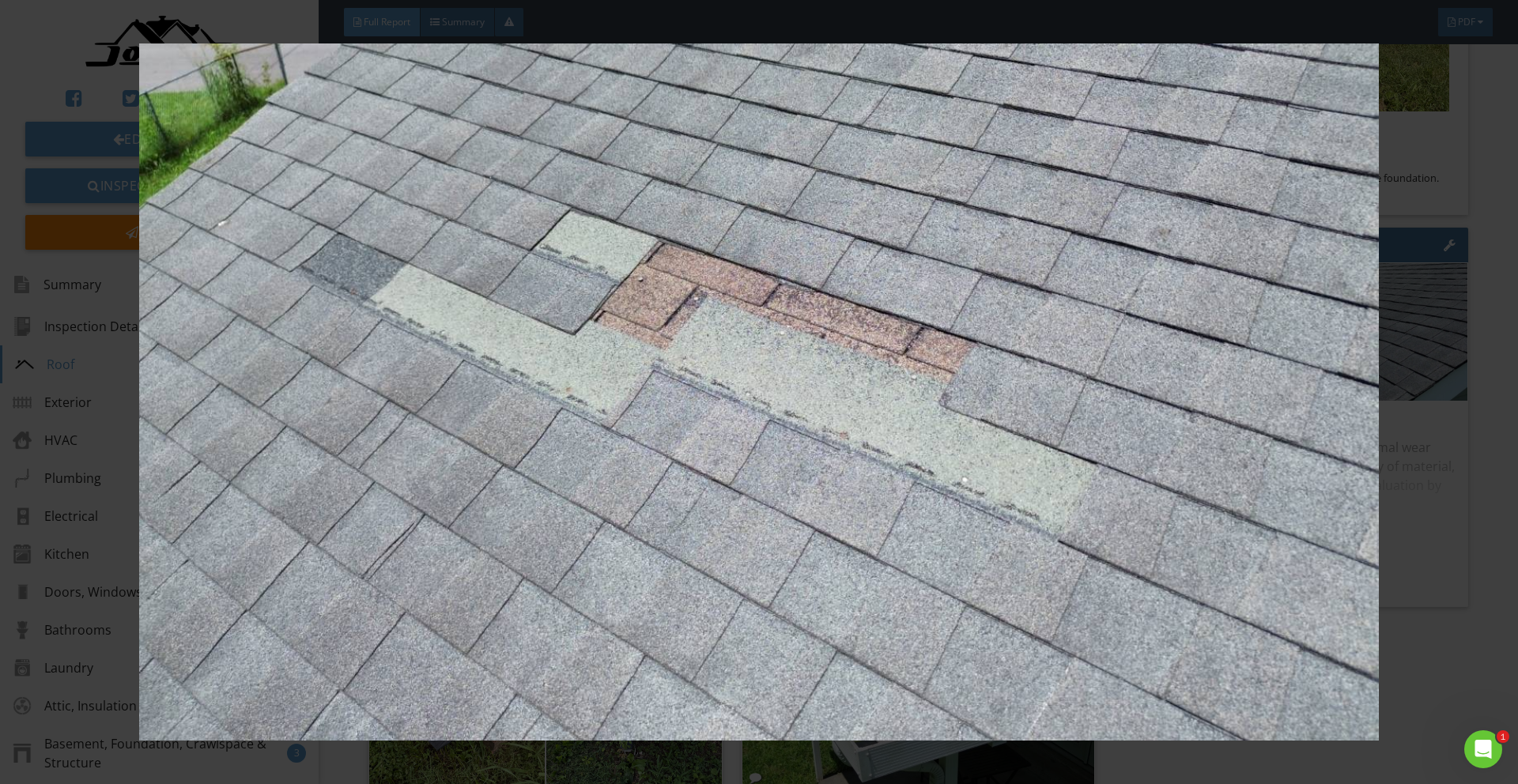 click at bounding box center [758, 392] 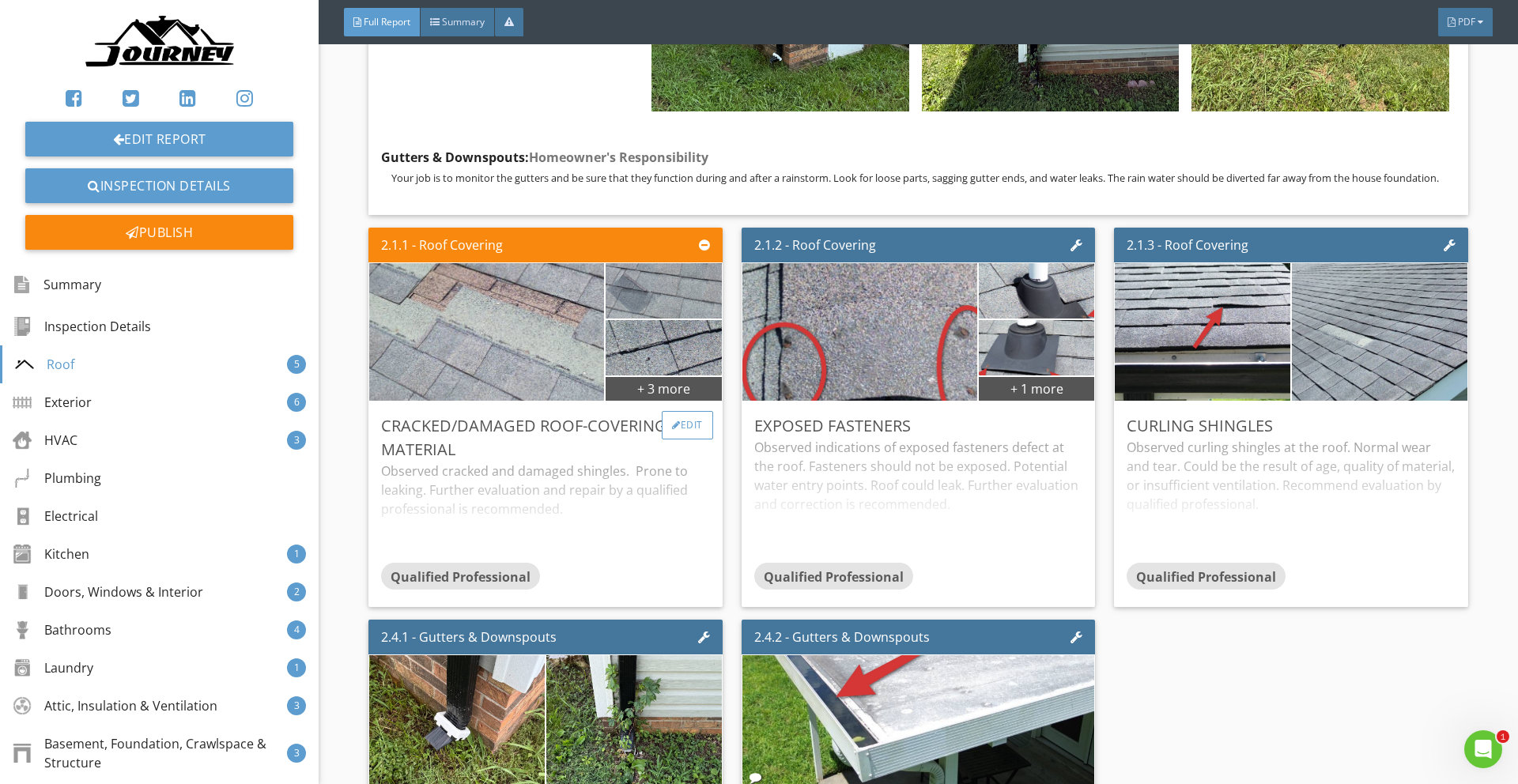 click on "Edit" at bounding box center (687, 425) 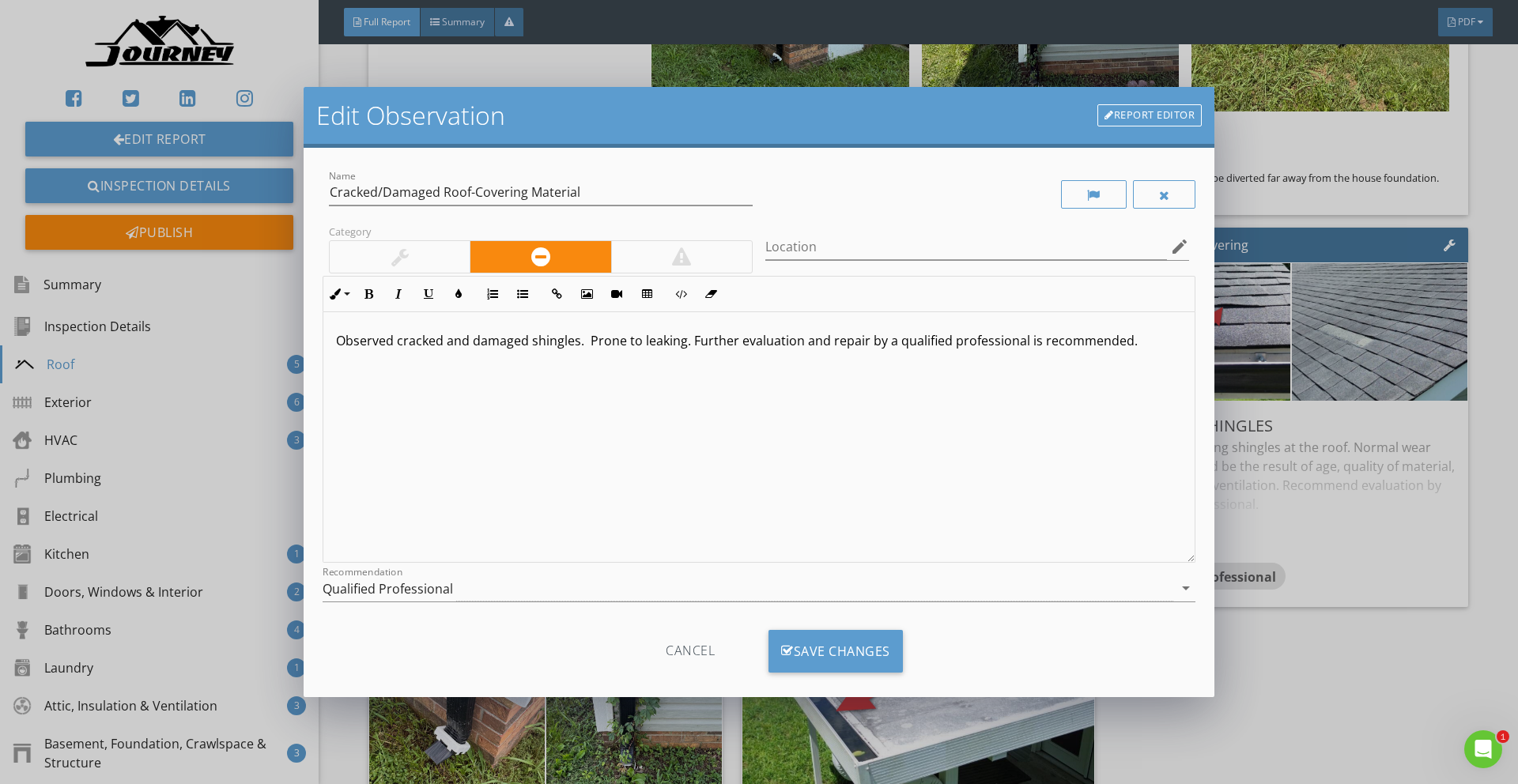 click on "Report Editor" at bounding box center [1150, 115] 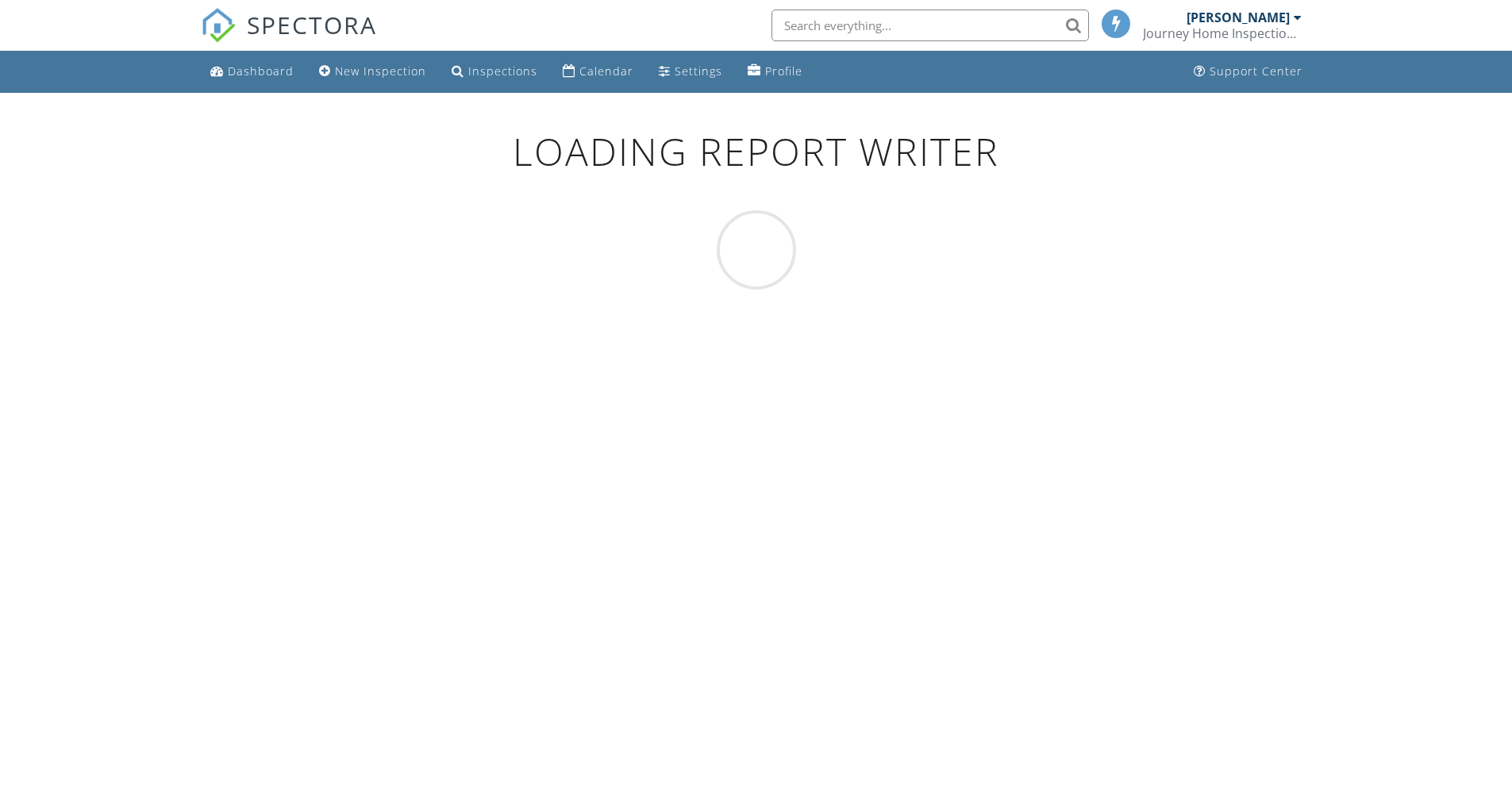 scroll, scrollTop: 0, scrollLeft: 0, axis: both 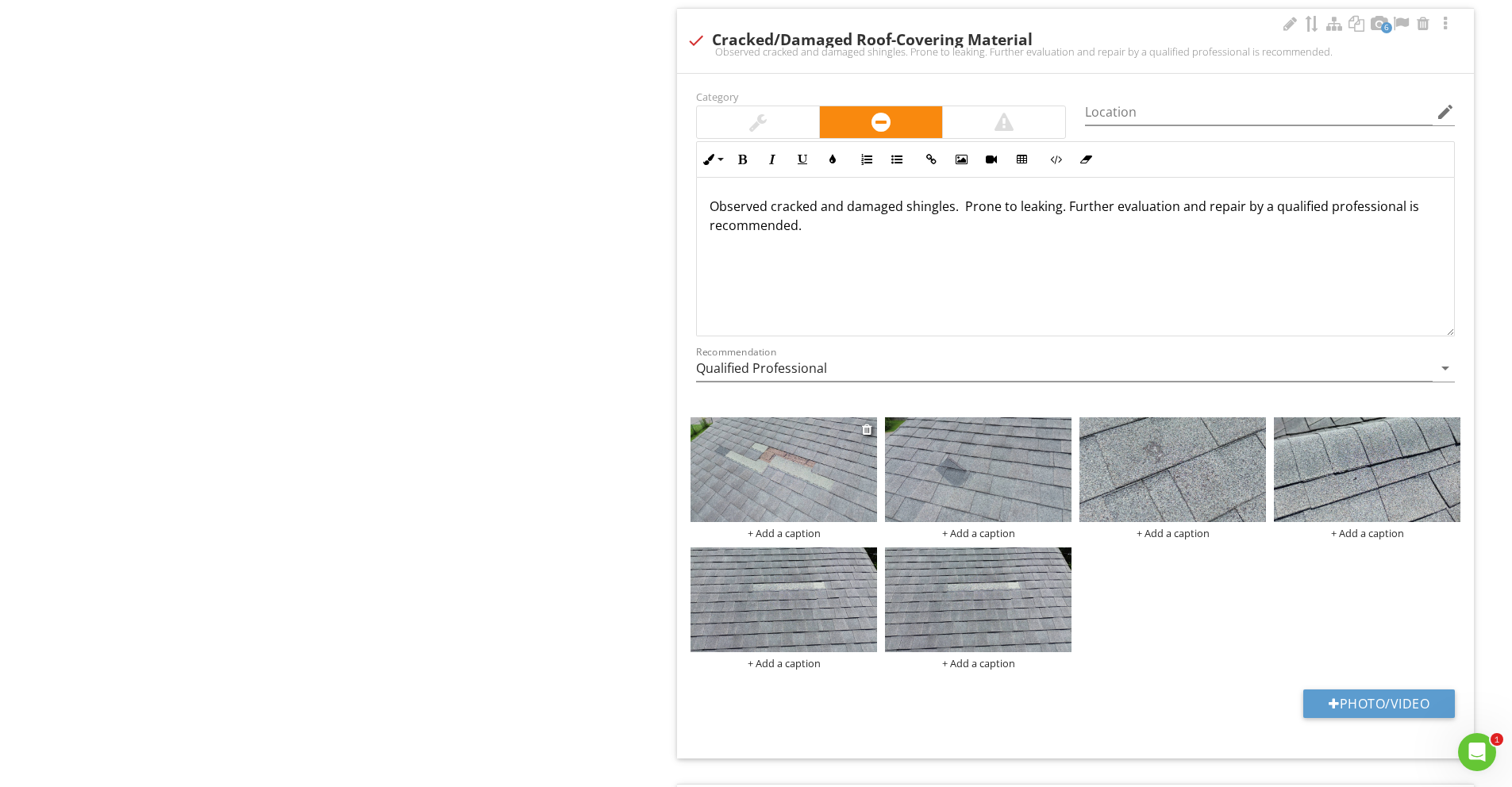 click at bounding box center (783, 470) 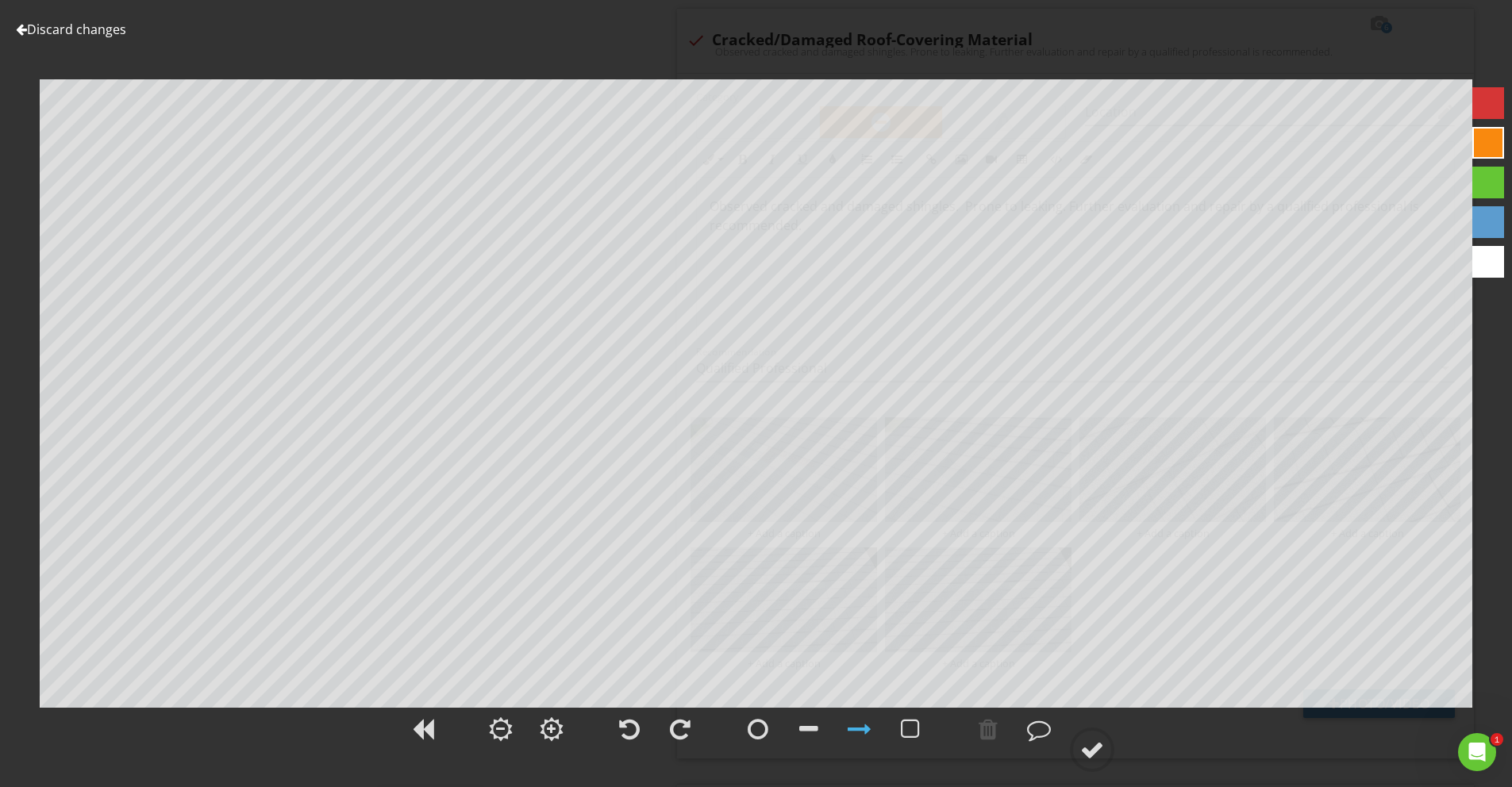 click at bounding box center (1488, 103) 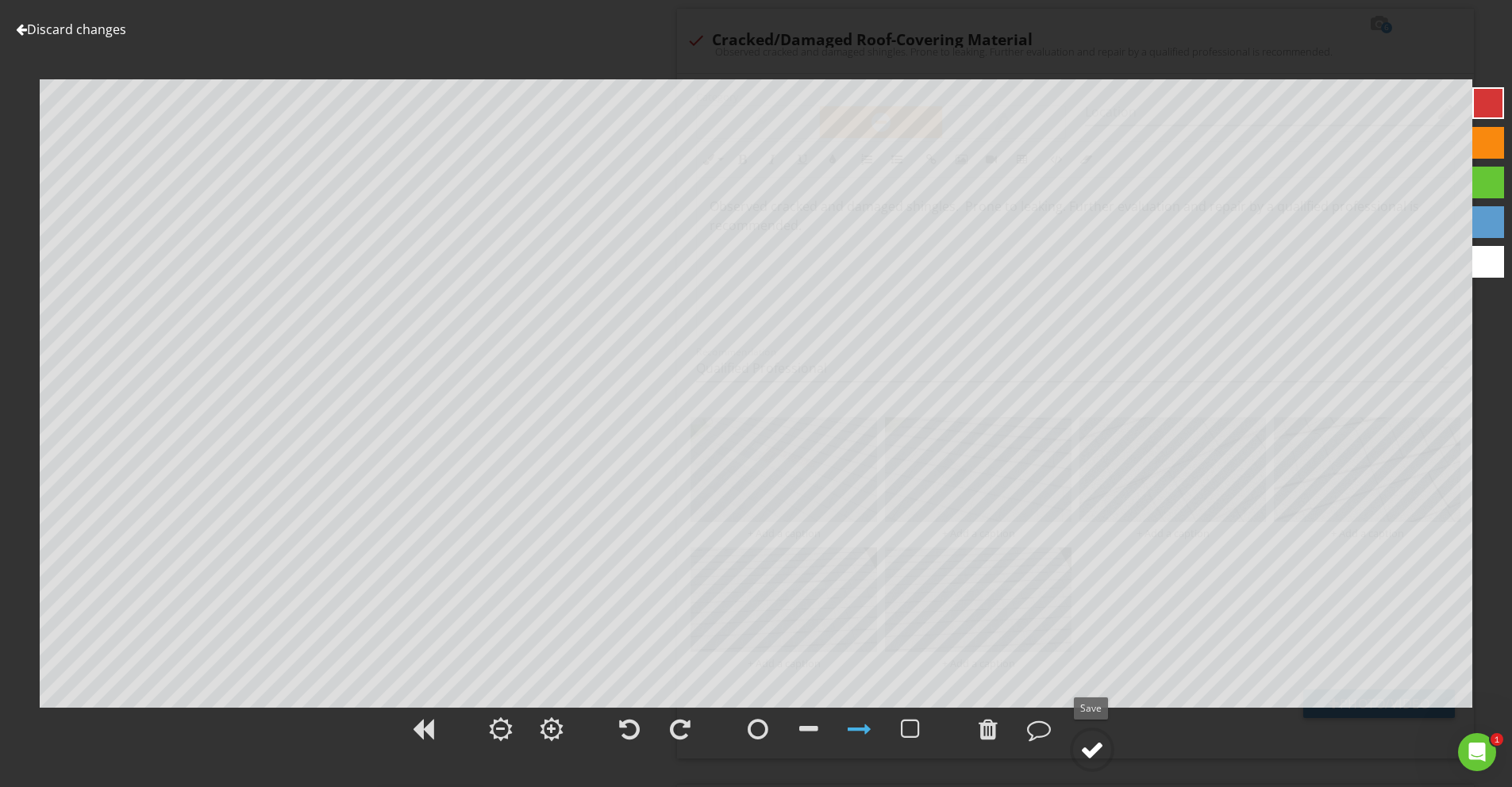 click at bounding box center (1092, 750) 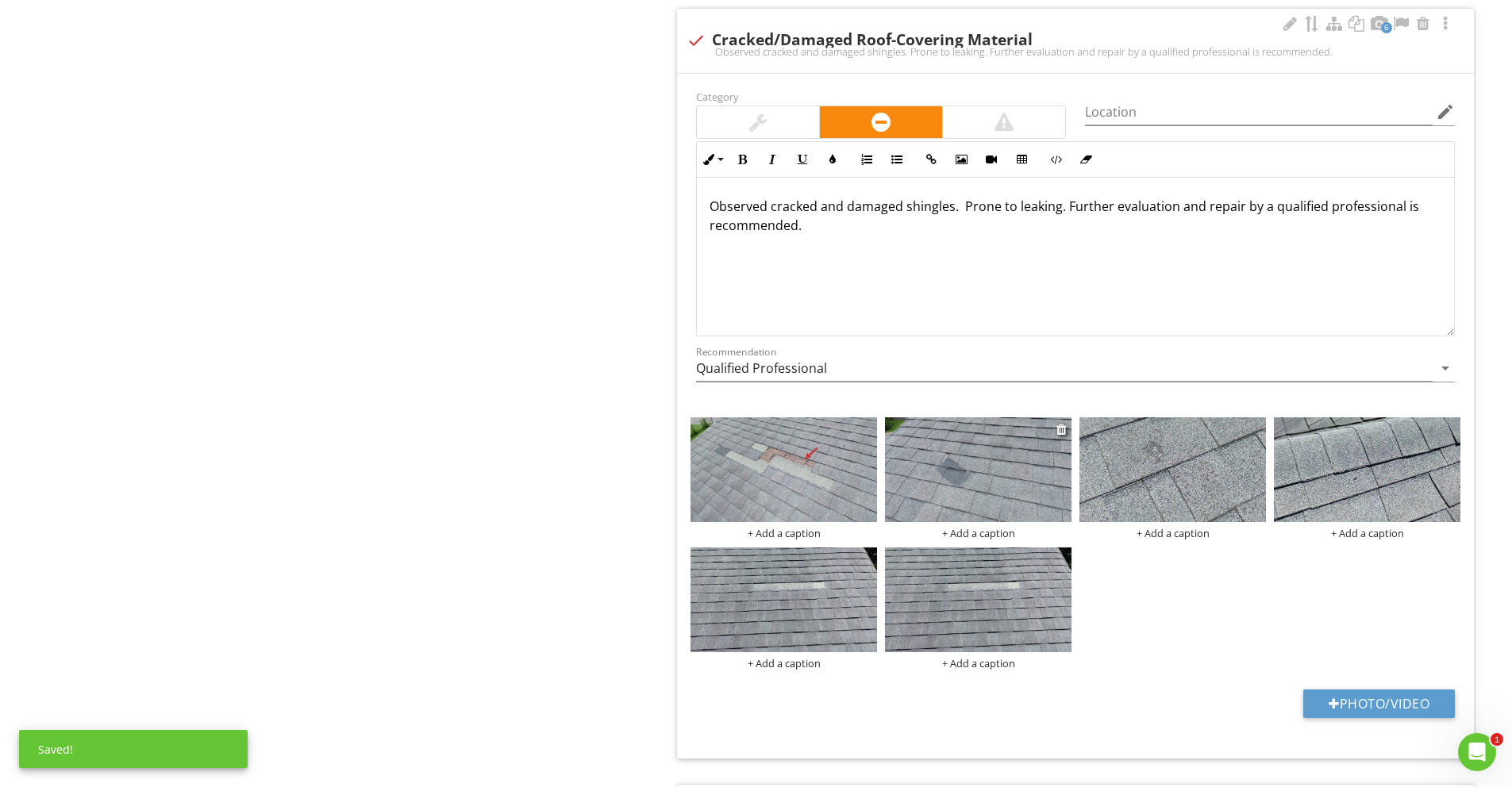 click at bounding box center (978, 470) 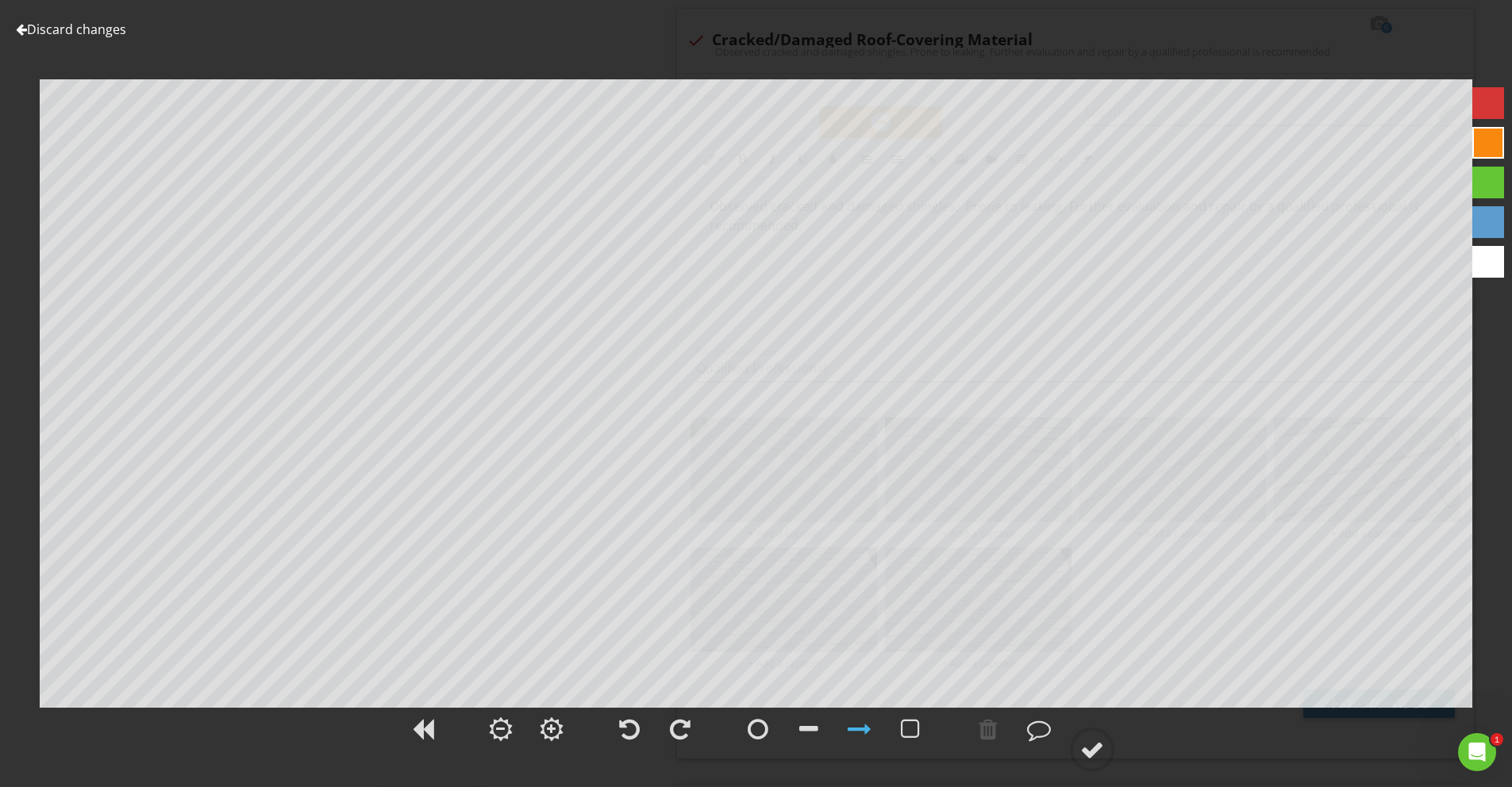 click on "Discard changes" at bounding box center (71, 29) 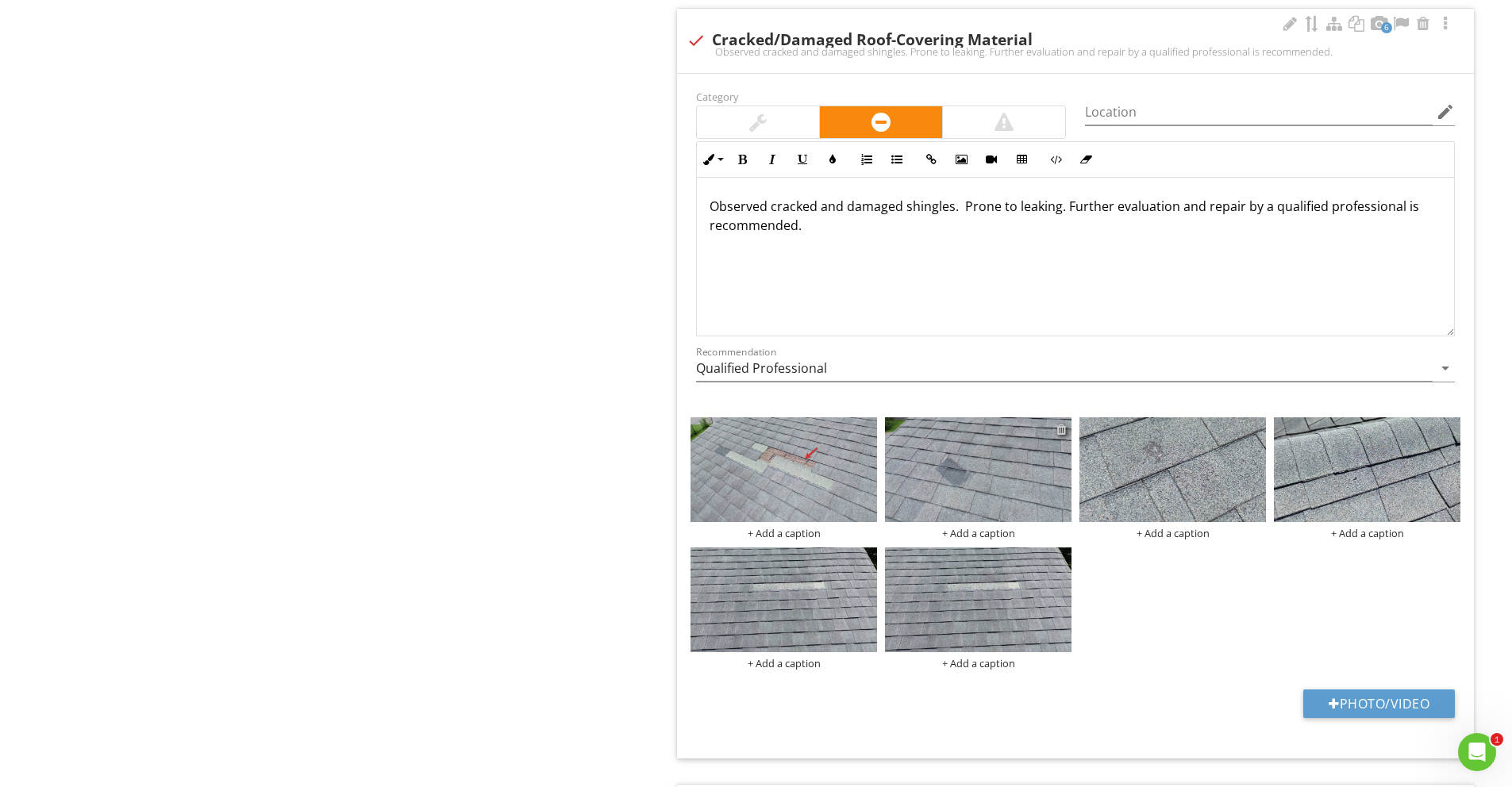click at bounding box center [1061, 429] 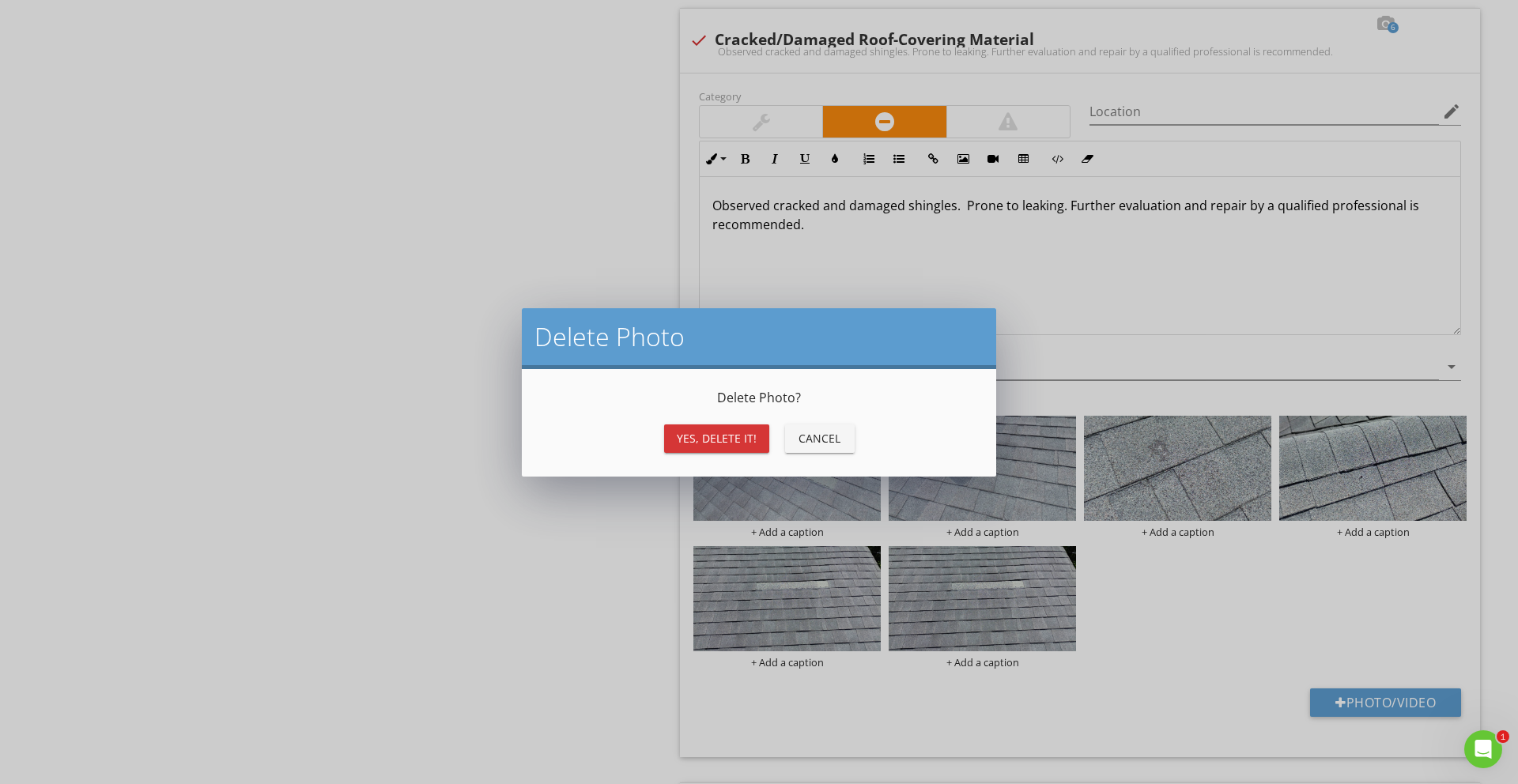 click on "Cancel" at bounding box center [820, 438] 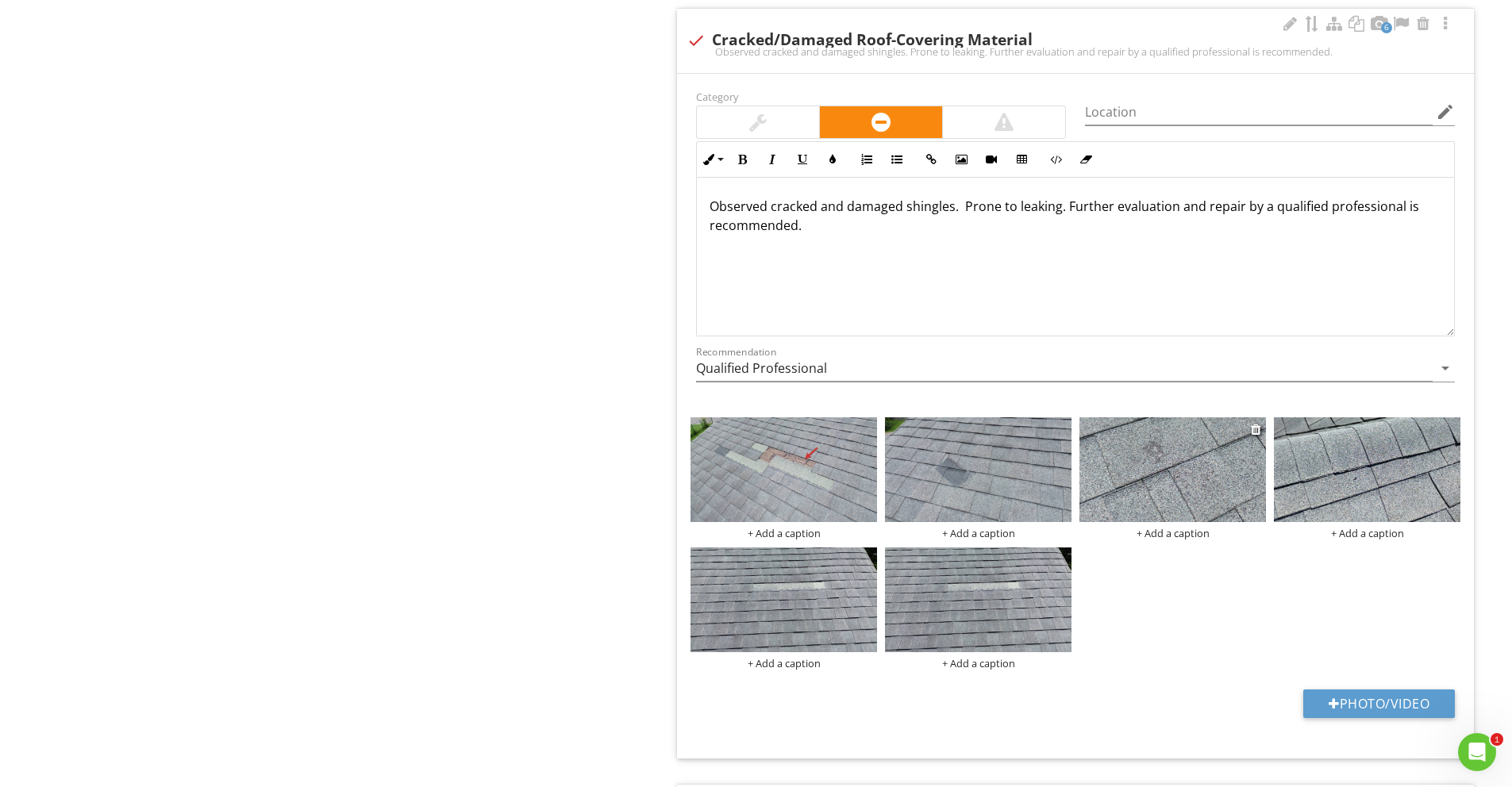 click at bounding box center [1172, 470] 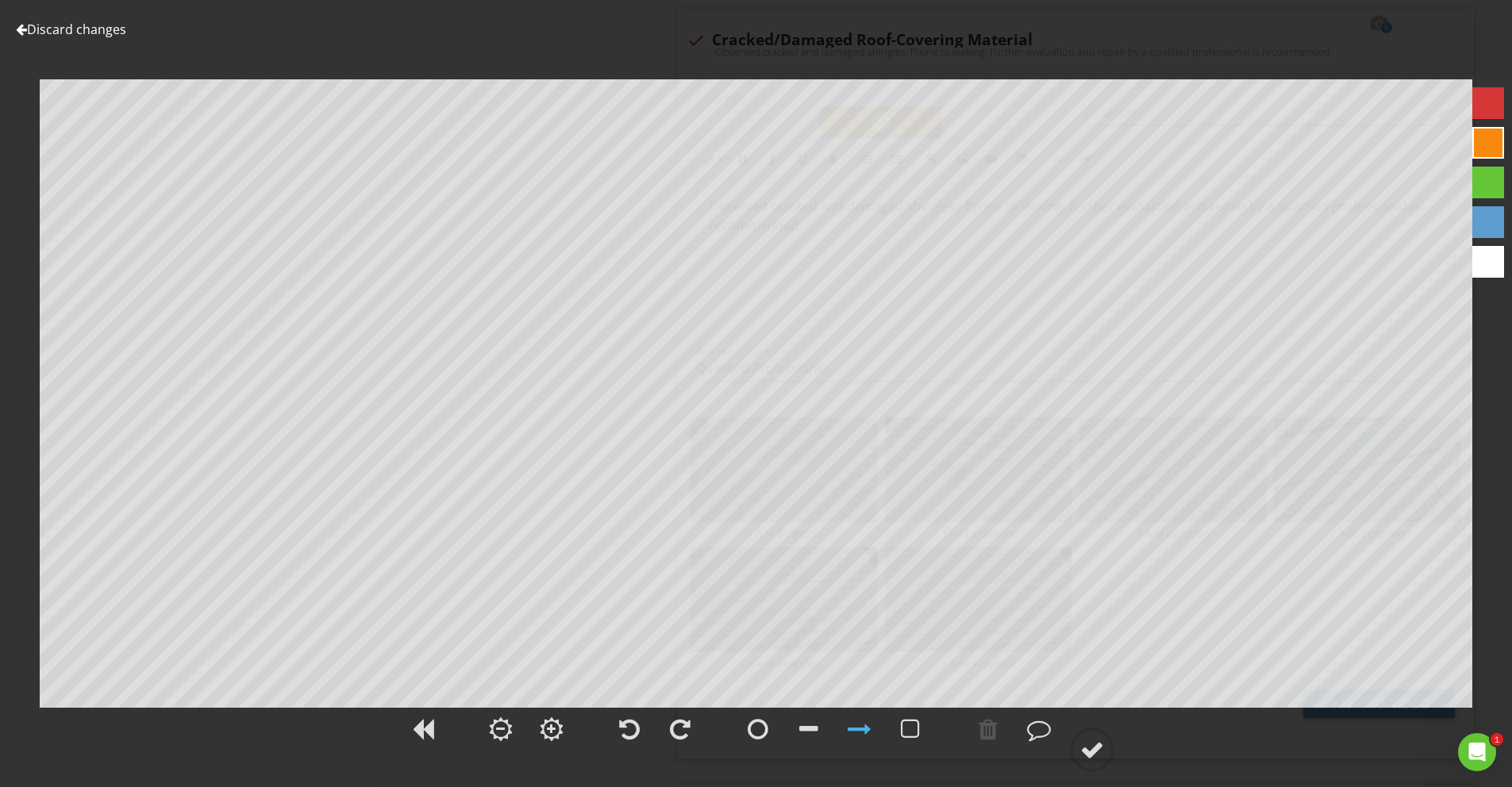 click at bounding box center [1488, 103] 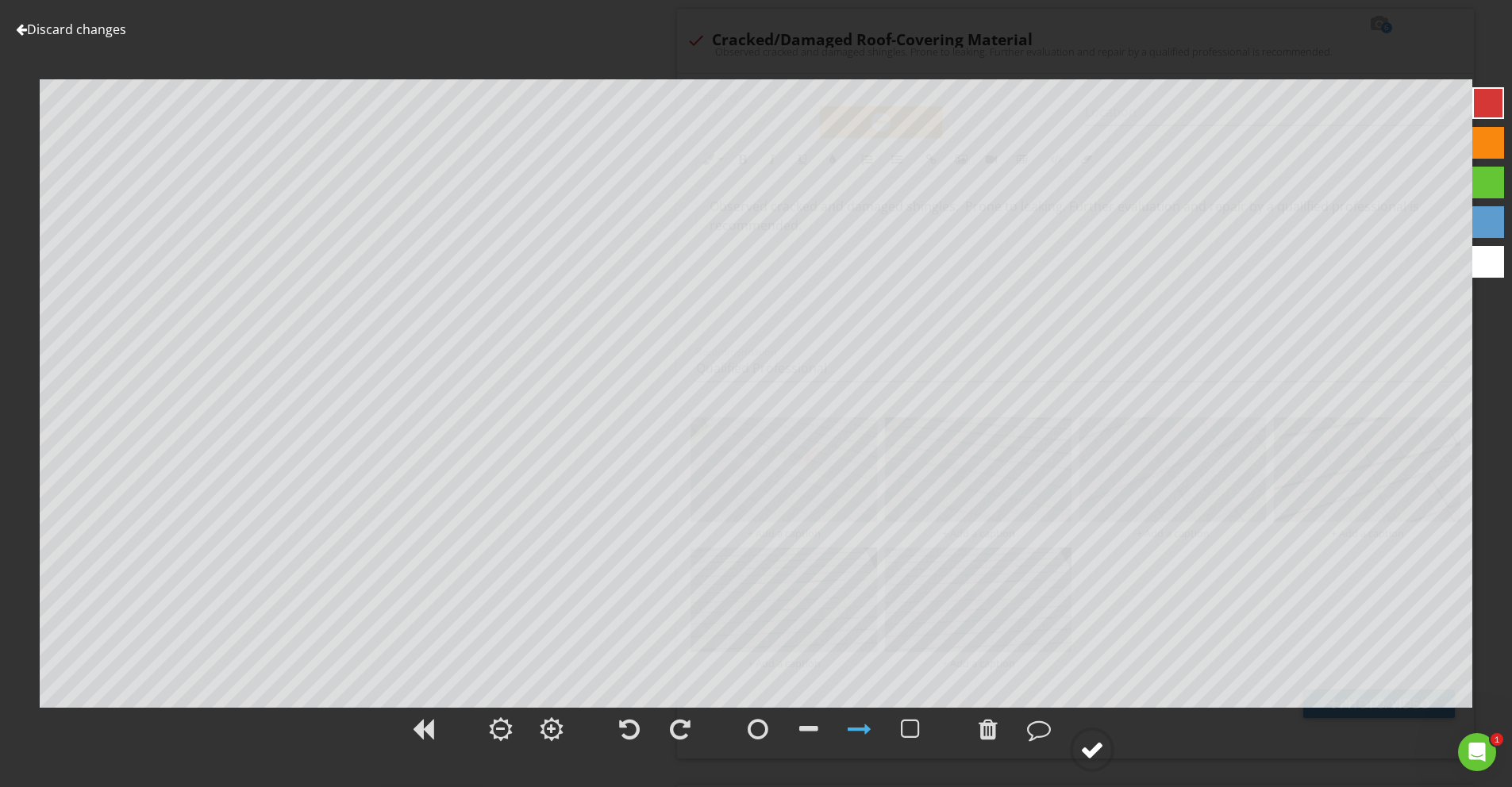 click at bounding box center [1092, 750] 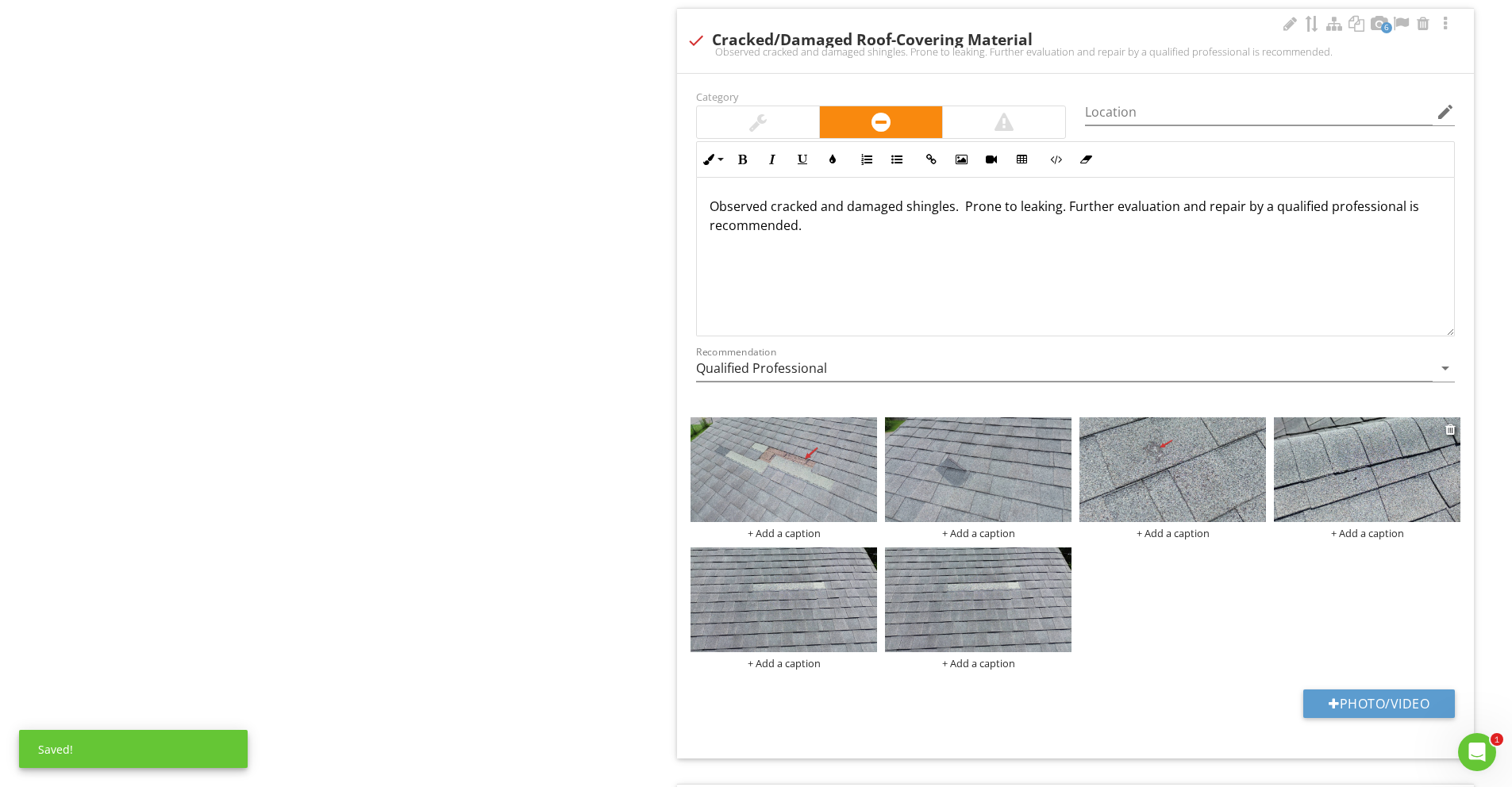 click at bounding box center [1367, 470] 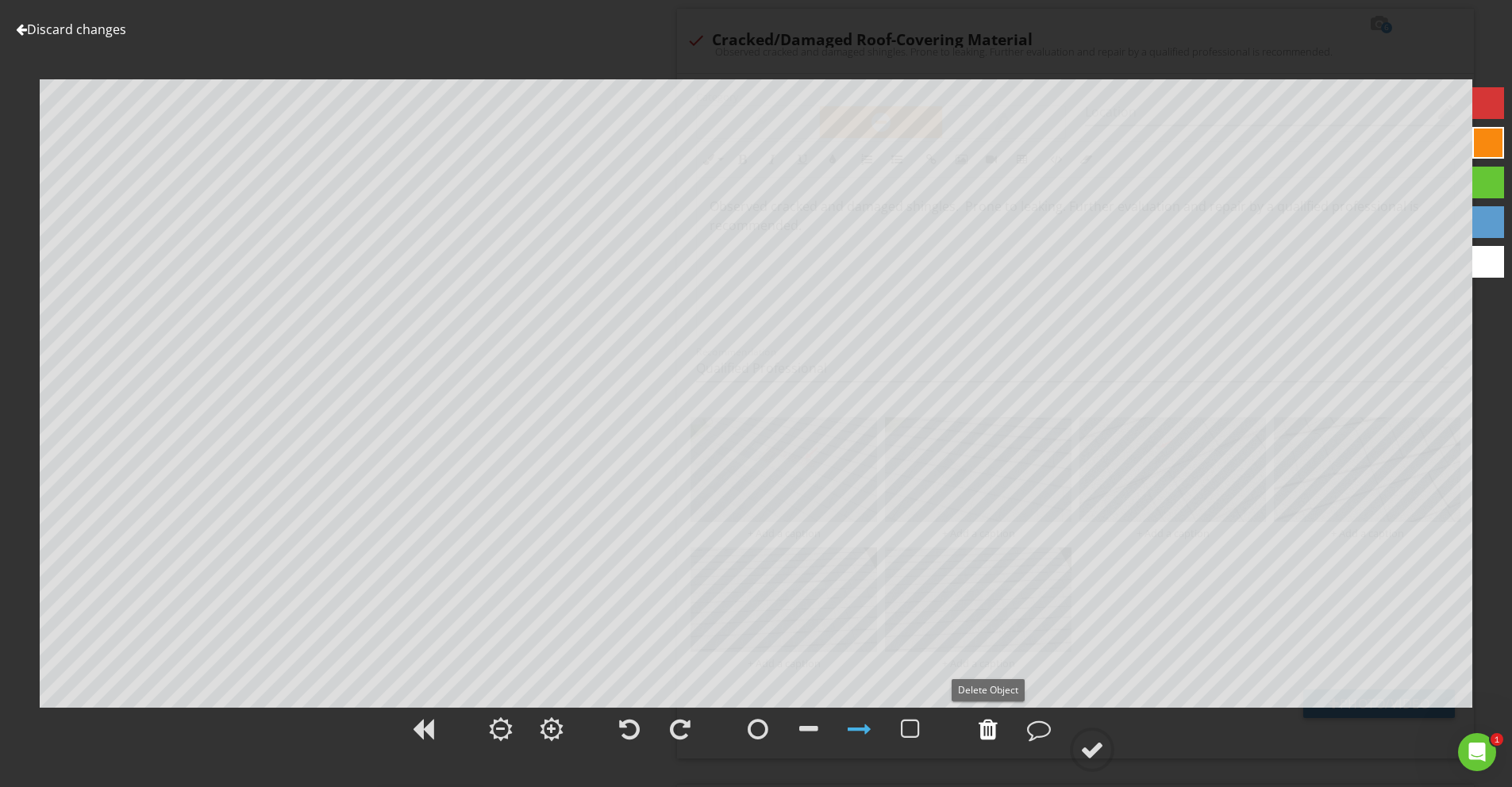 click at bounding box center [988, 729] 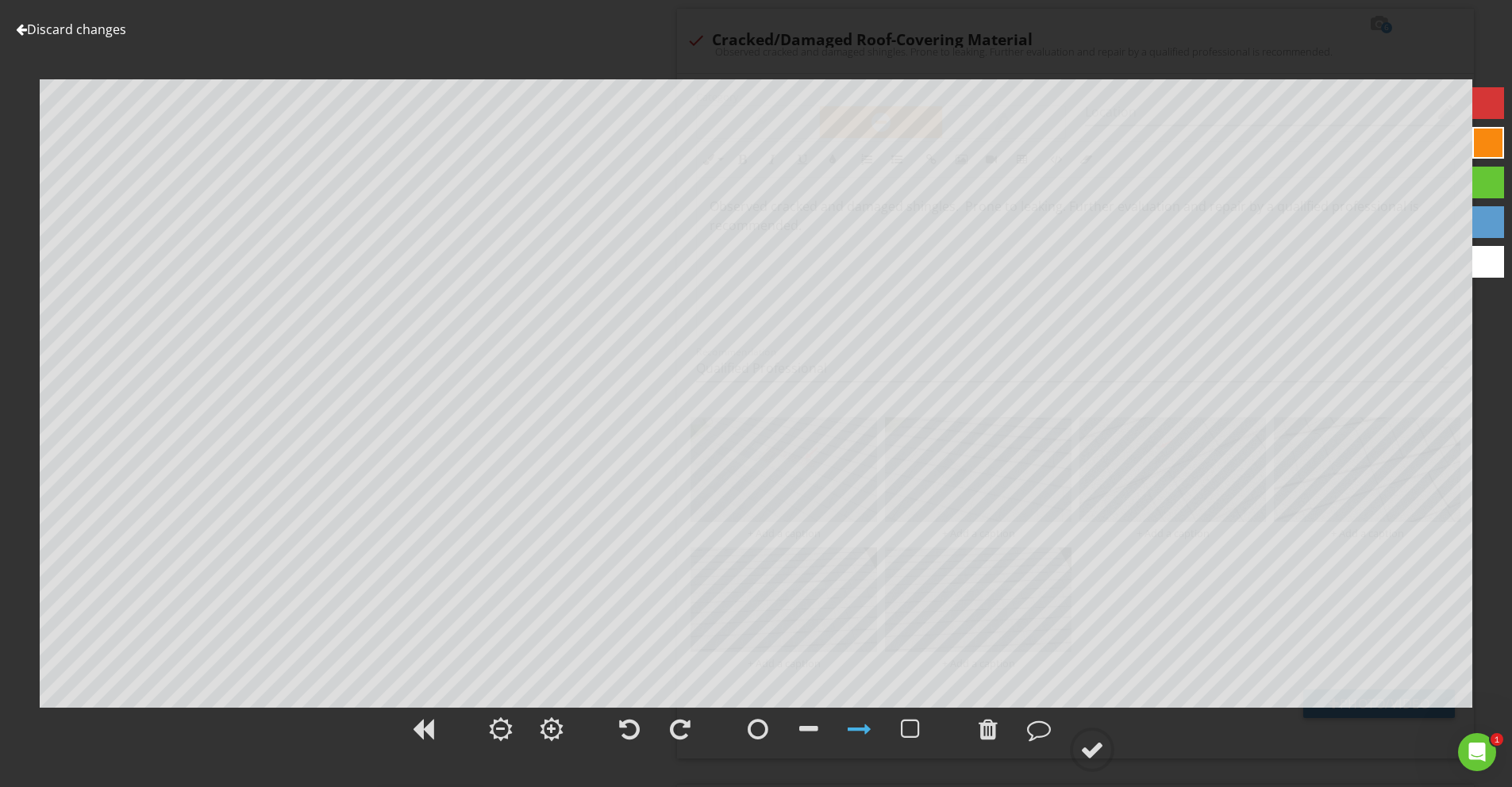 click at bounding box center [1488, 103] 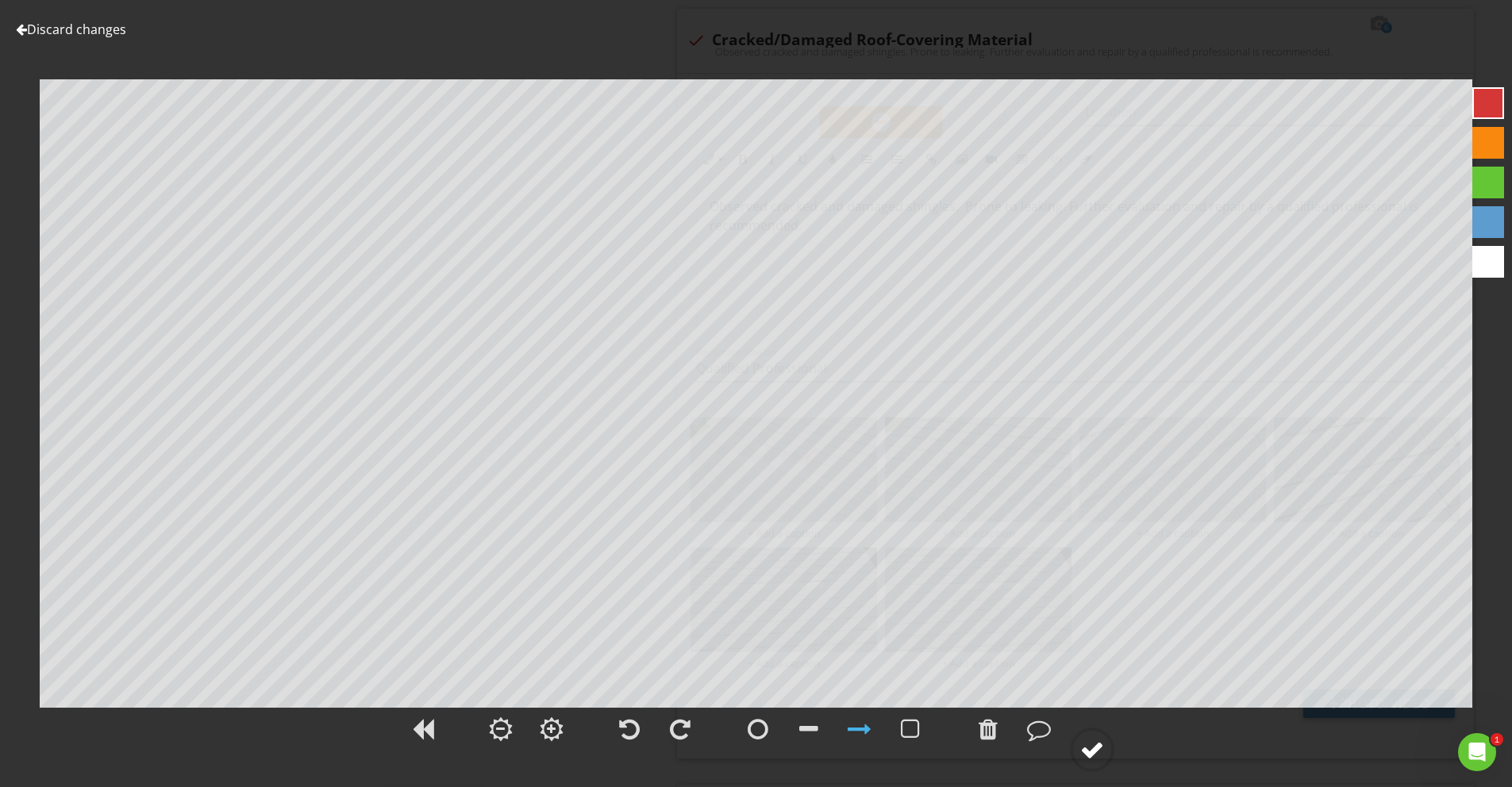 click at bounding box center (1092, 750) 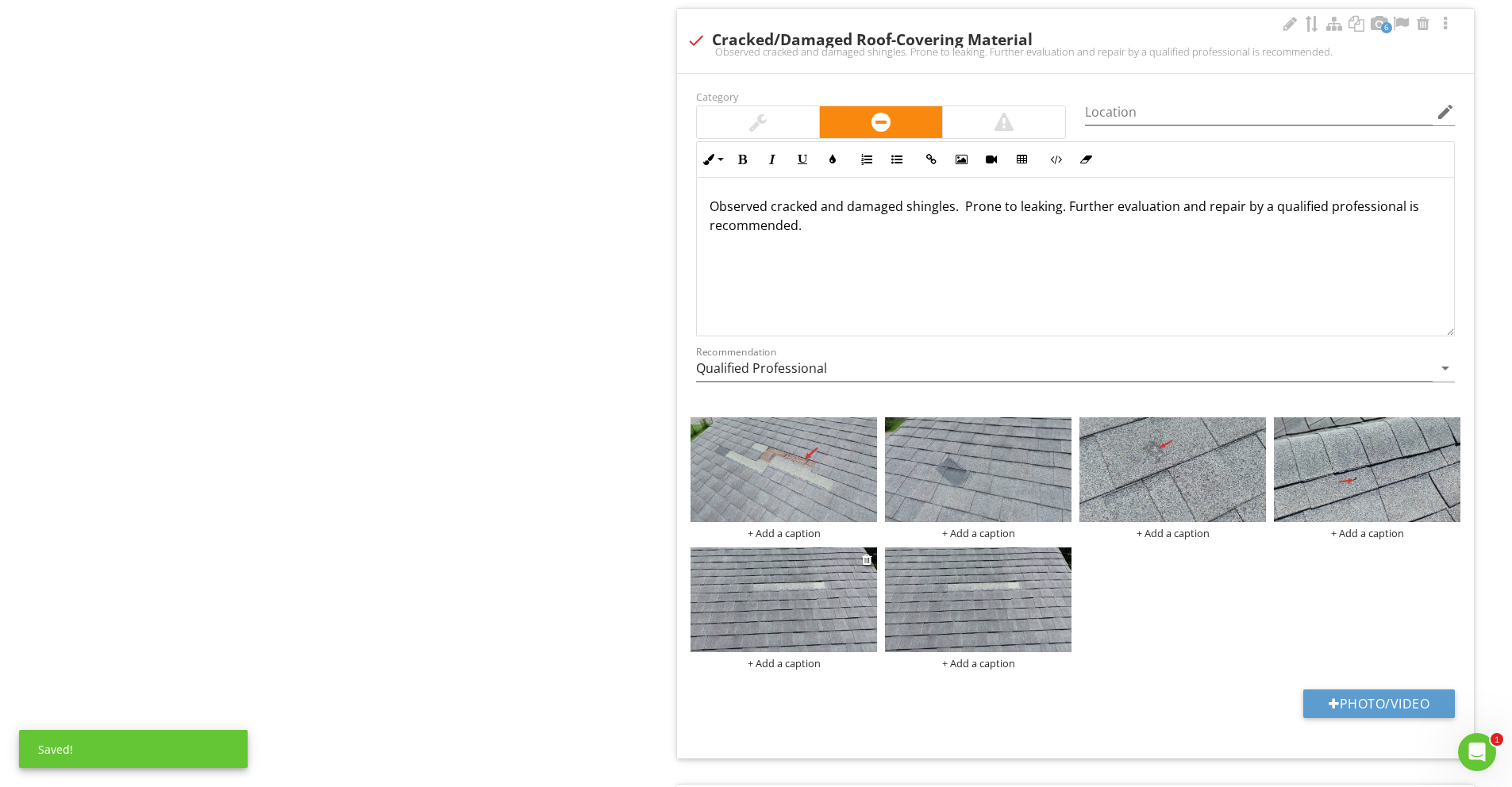 click at bounding box center [783, 600] 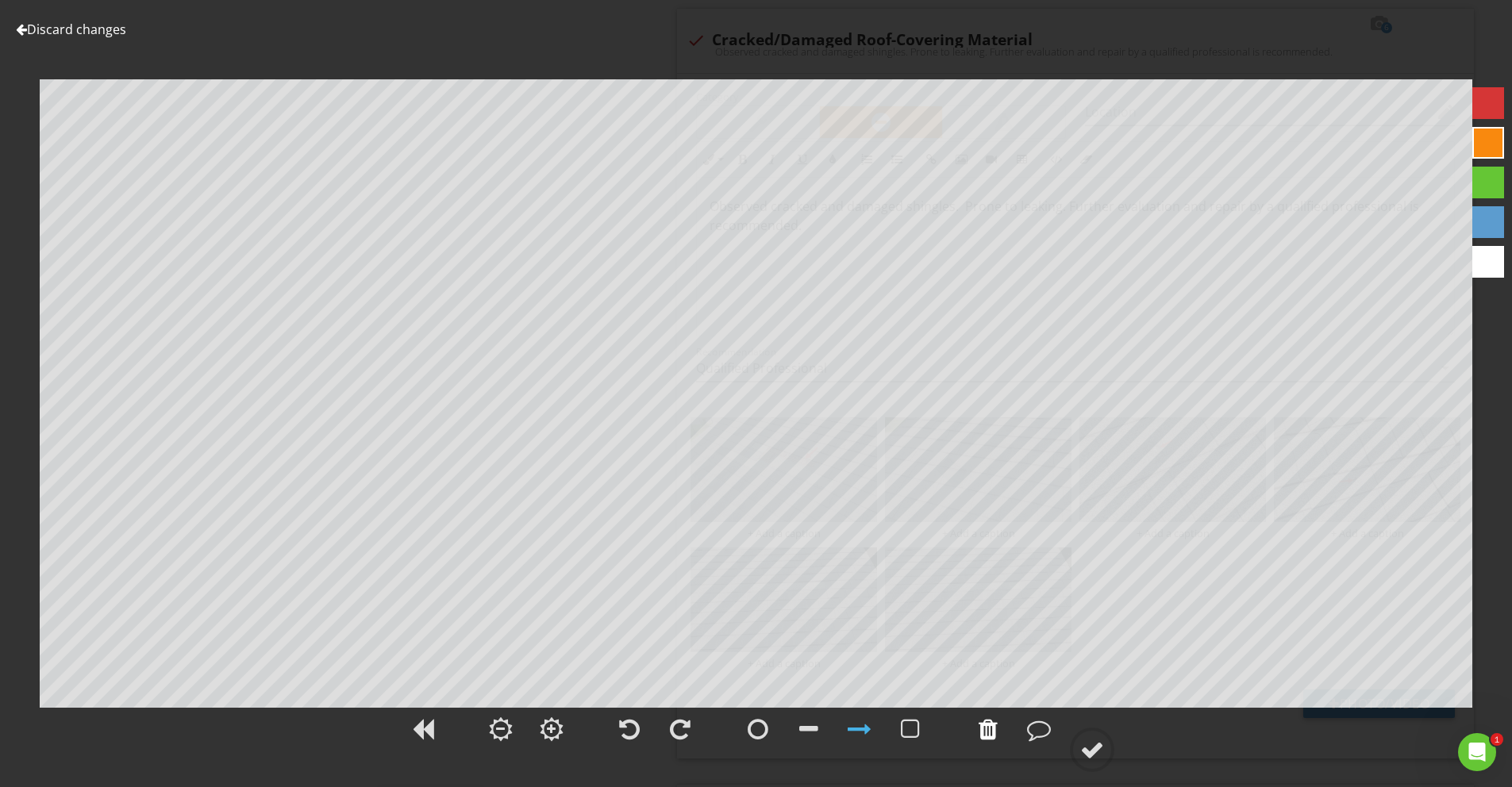 click at bounding box center (988, 729) 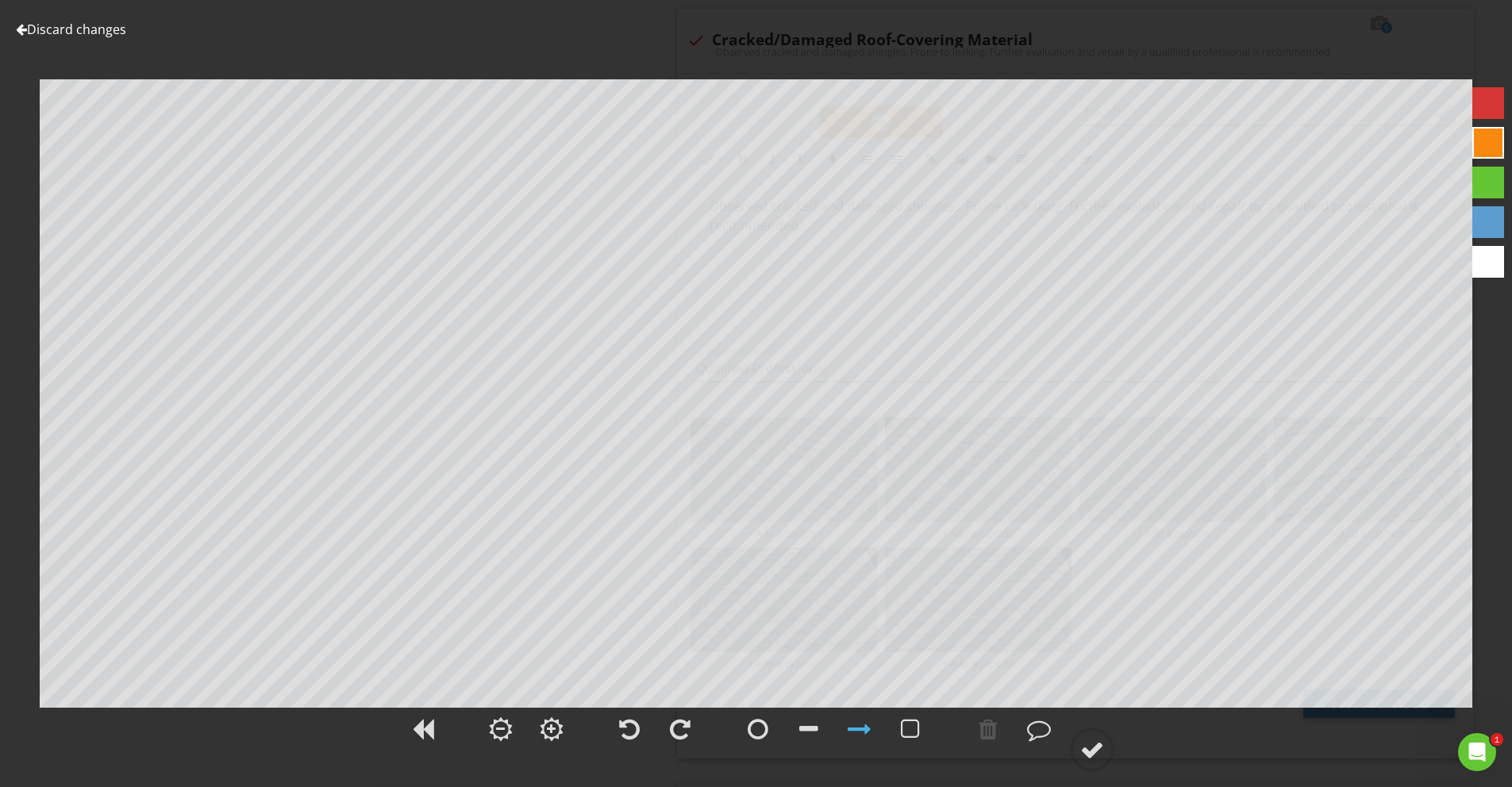 click at bounding box center (1488, 103) 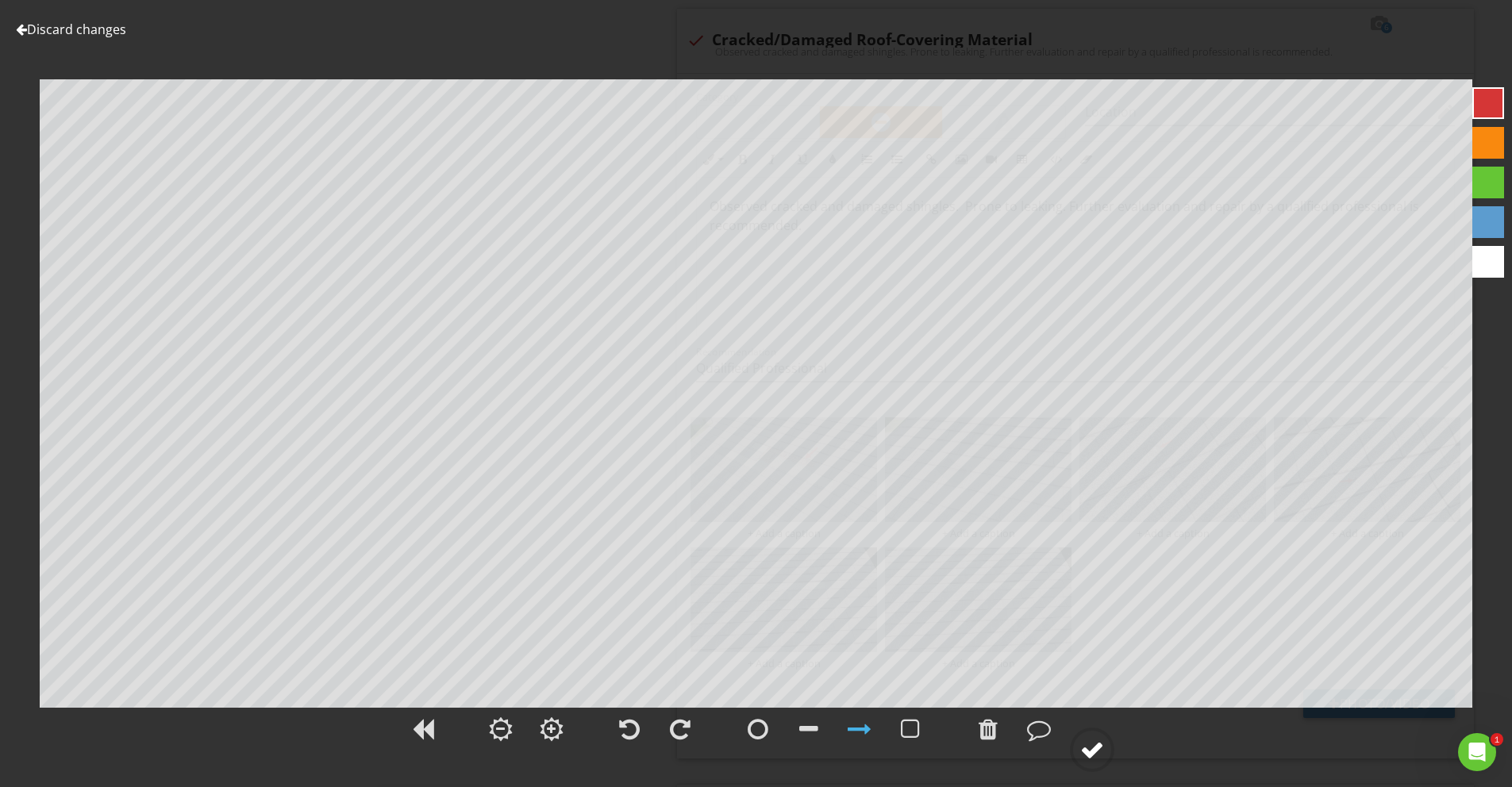 click at bounding box center [1092, 750] 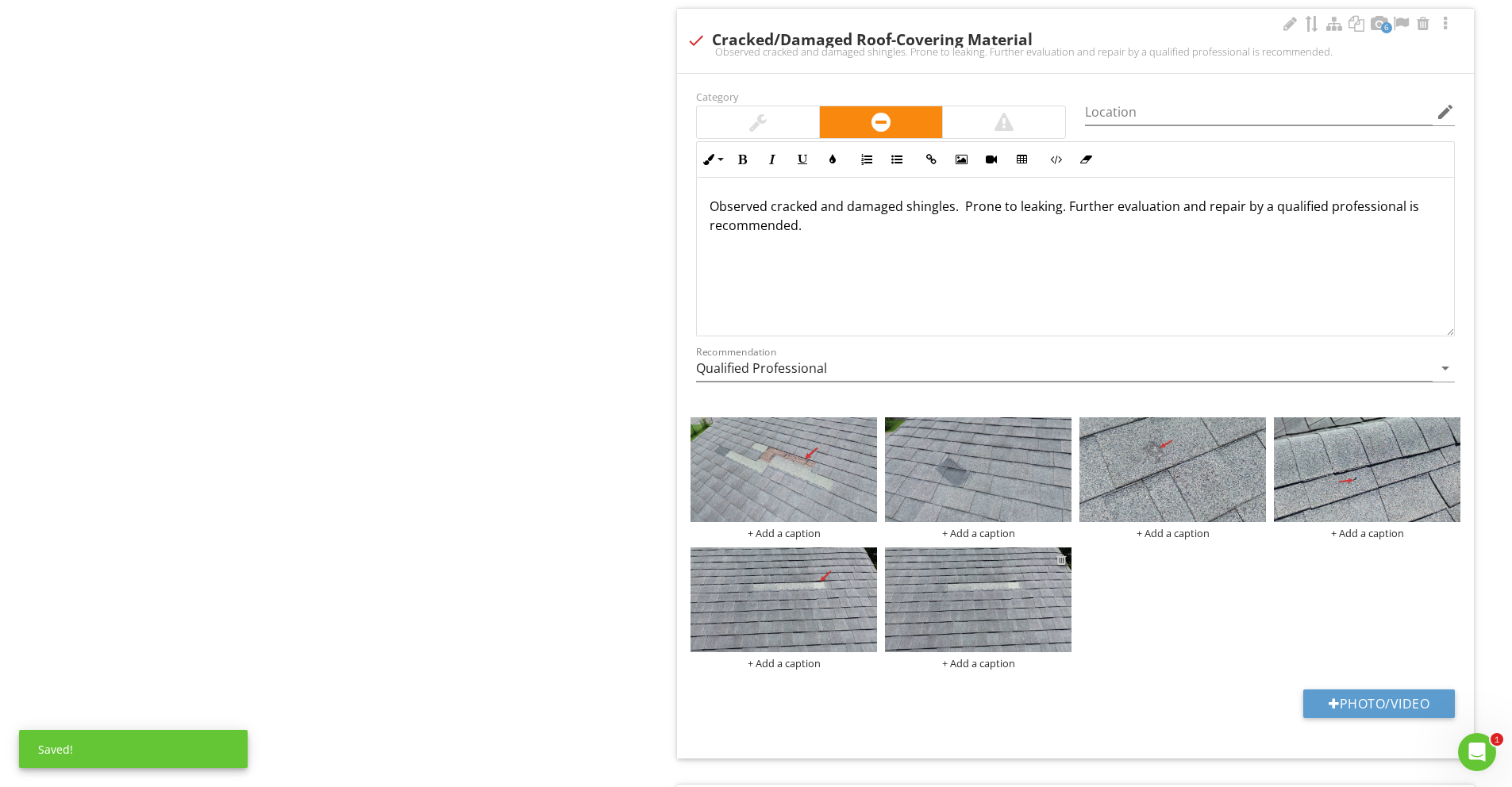 click at bounding box center (1061, 559) 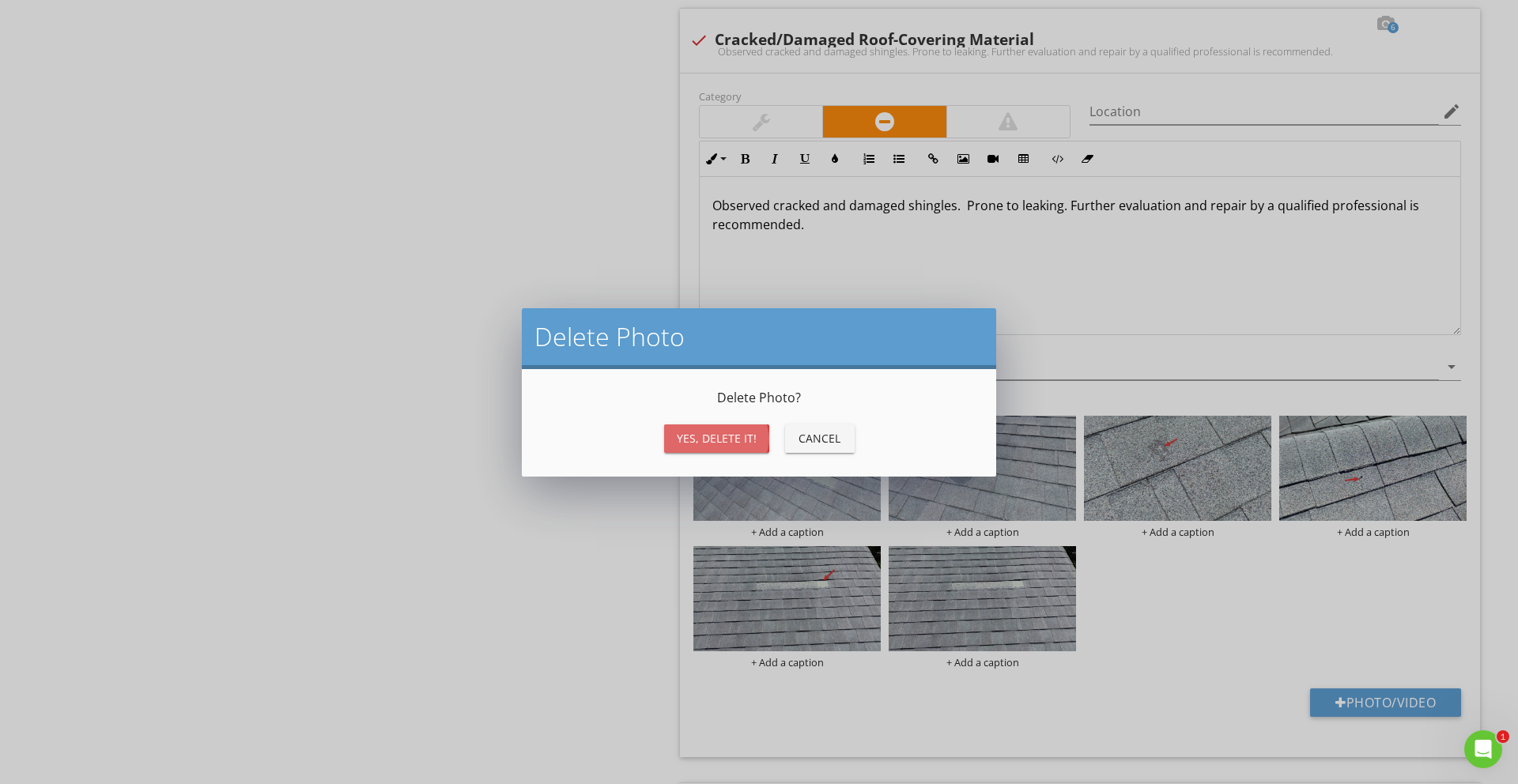 click on "Yes, Delete it!" at bounding box center [716, 439] 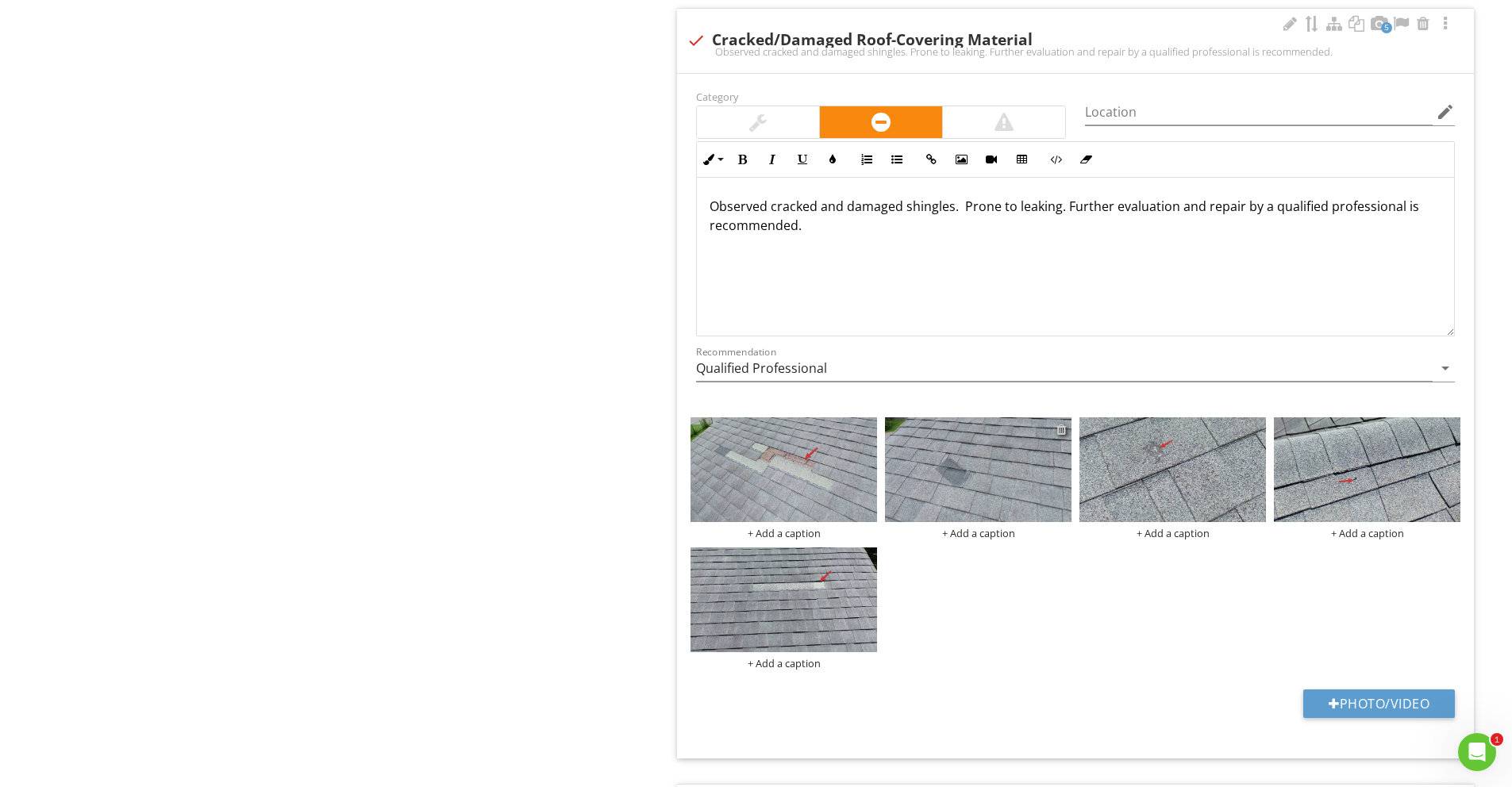 click at bounding box center (1061, 429) 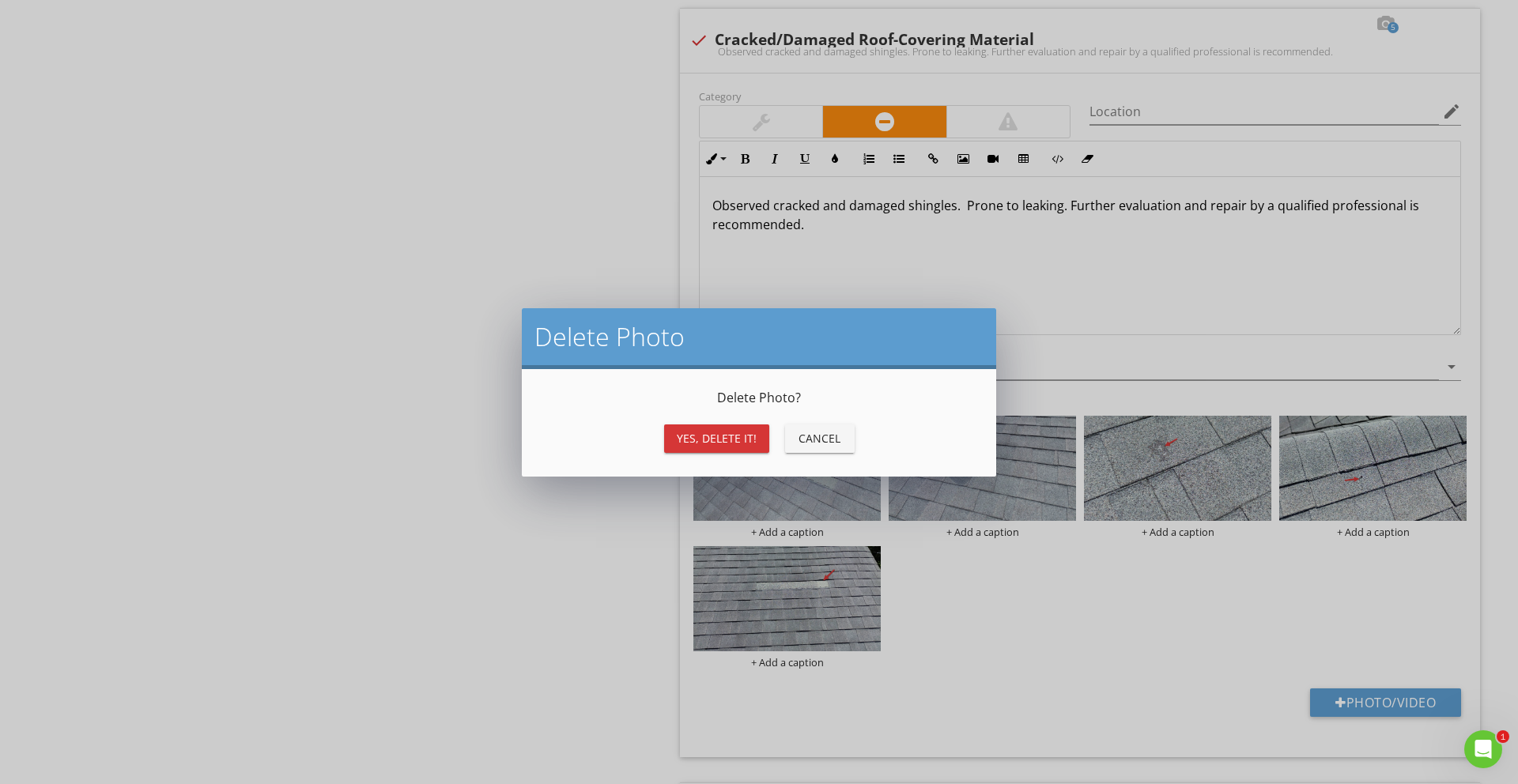 click on "Yes, Delete it!" at bounding box center (716, 438) 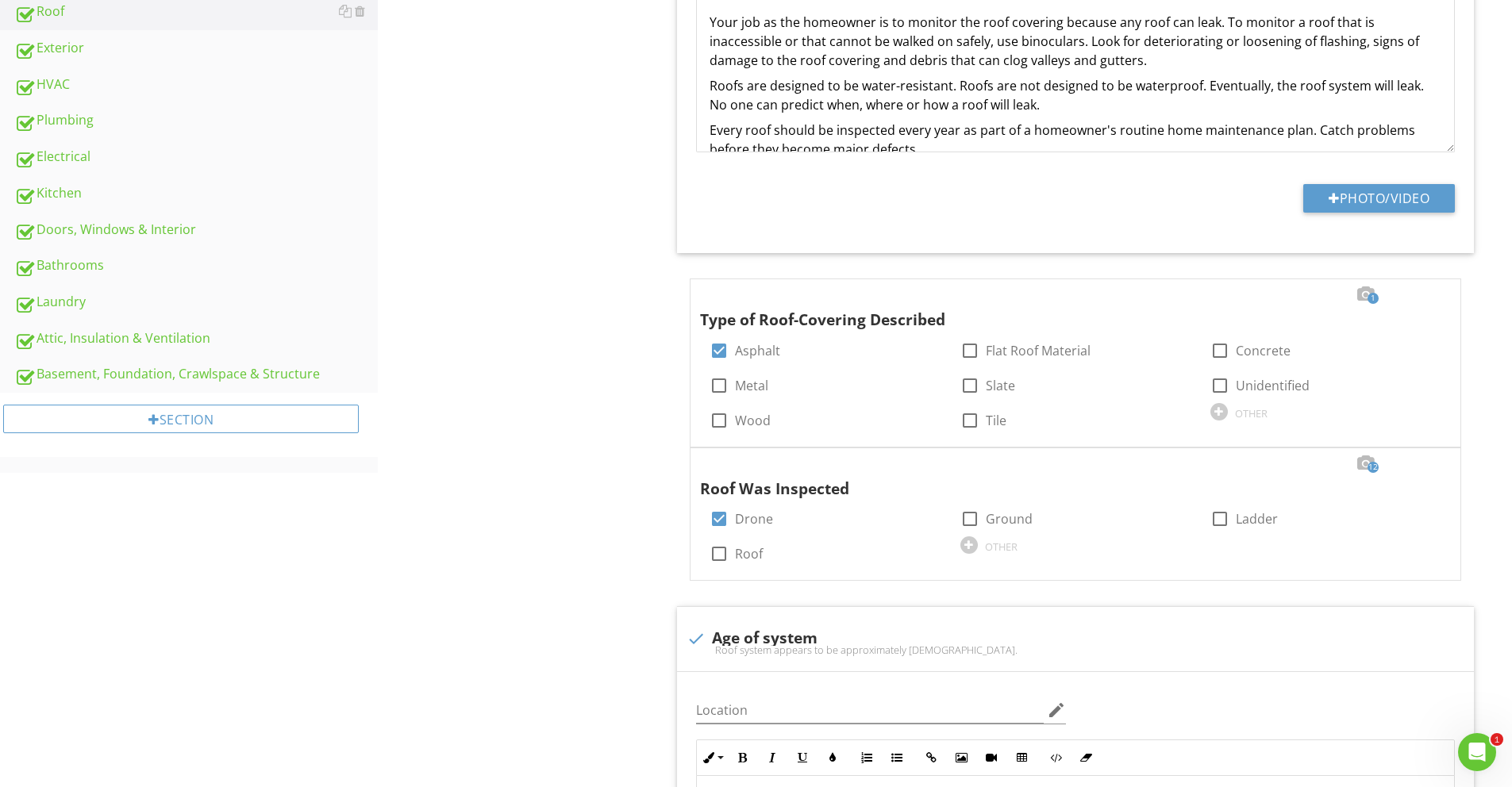 scroll, scrollTop: 0, scrollLeft: 0, axis: both 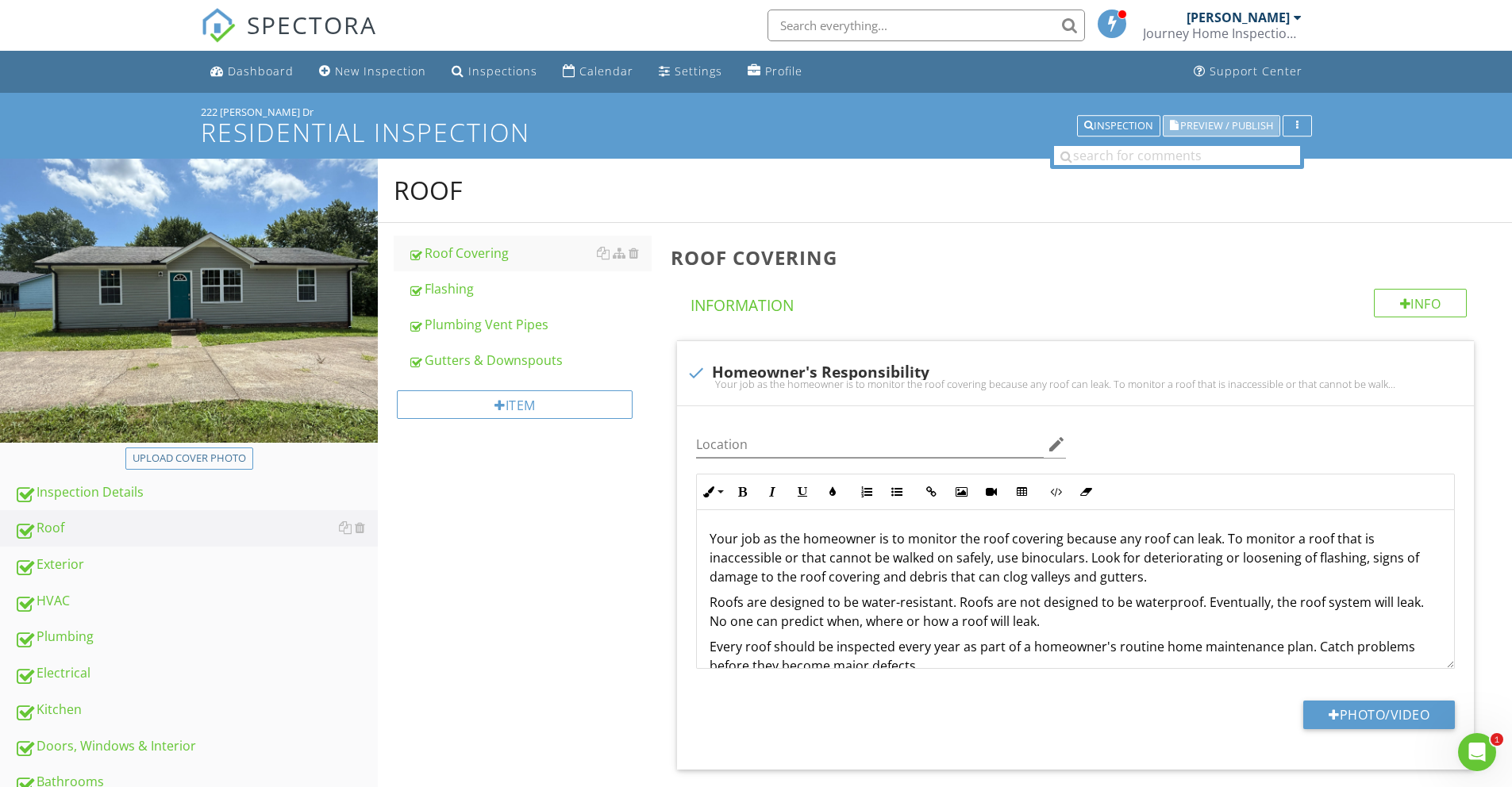 click on "Preview / Publish" at bounding box center (1226, 125) 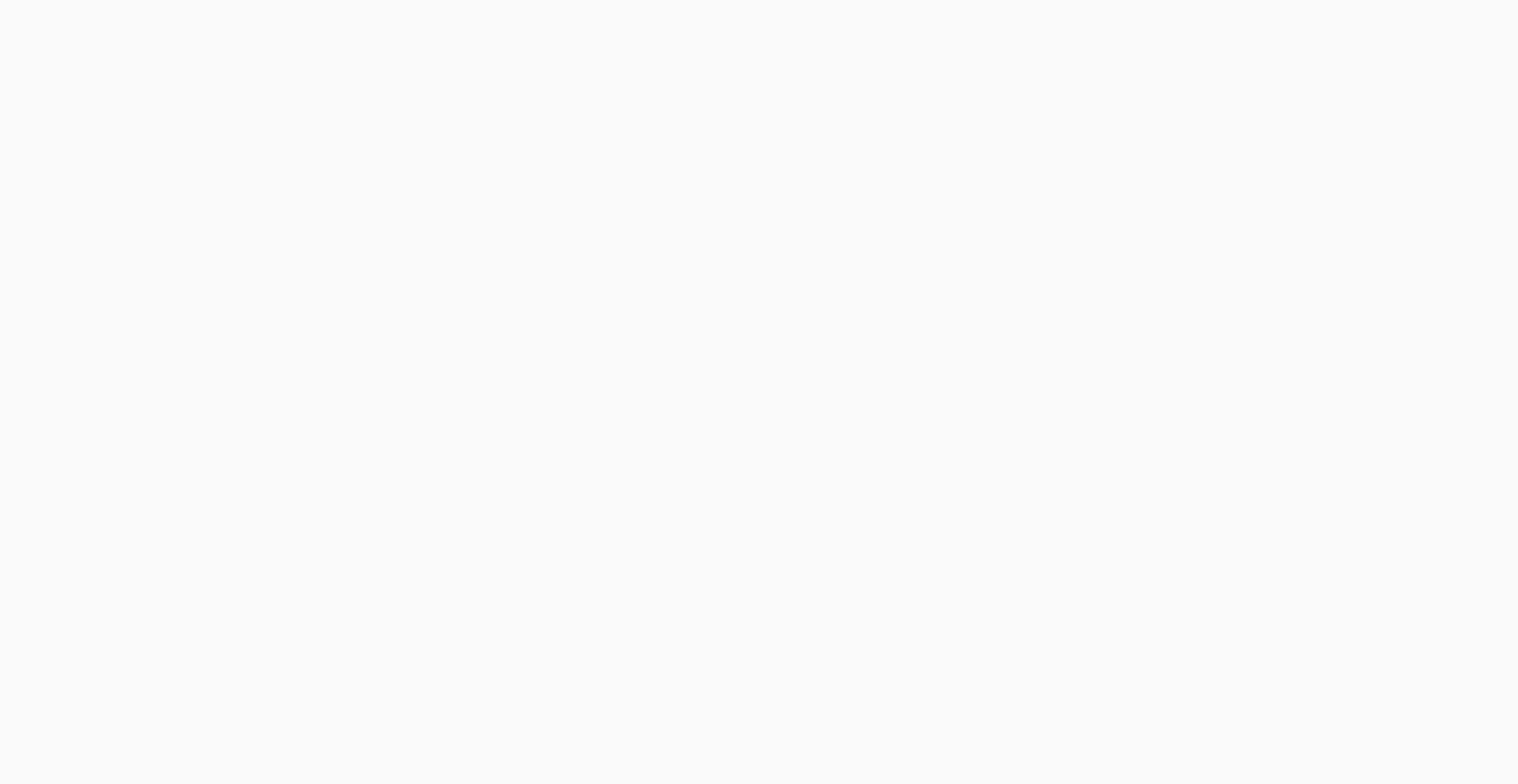 scroll, scrollTop: 0, scrollLeft: 0, axis: both 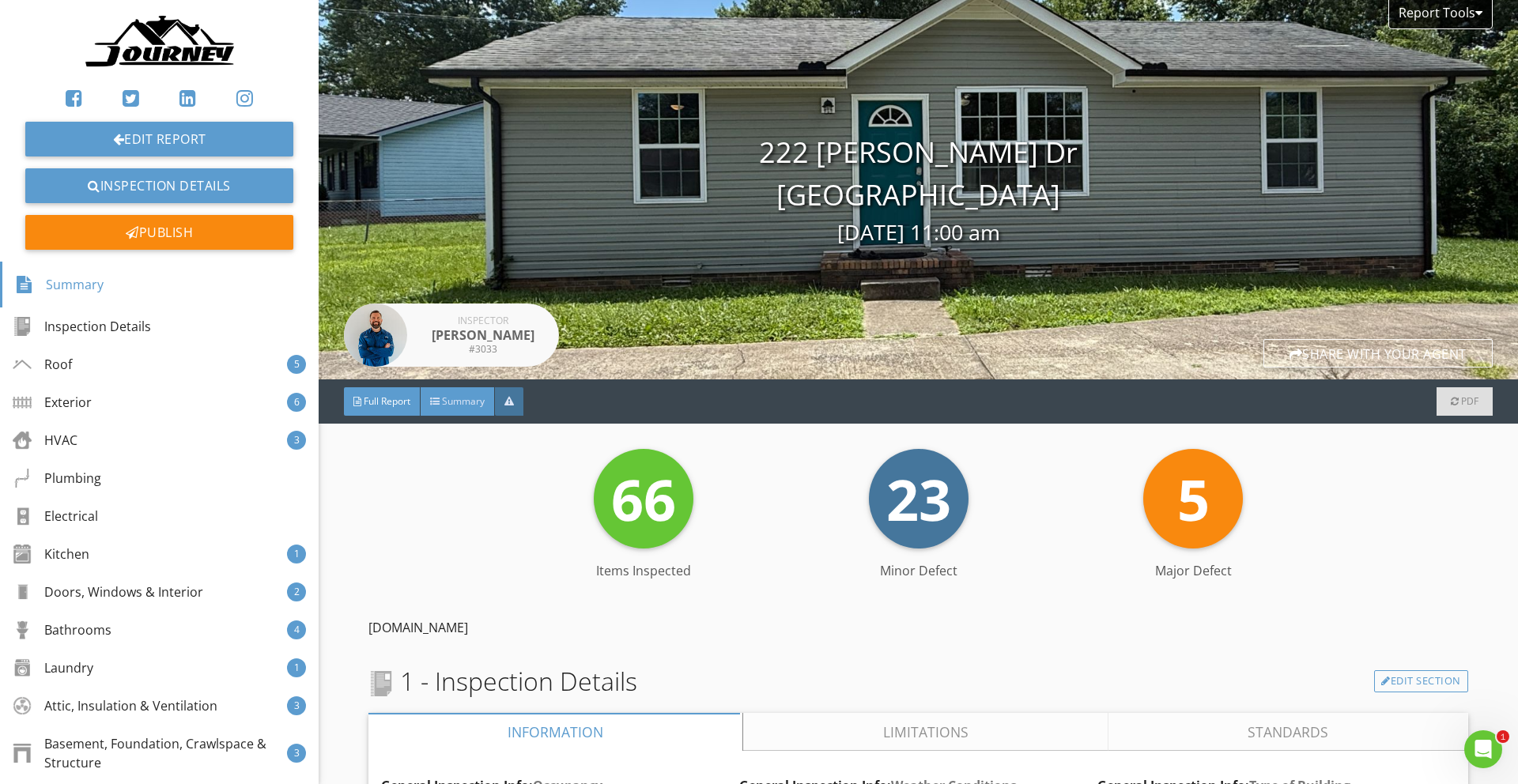 click on "Summary" at bounding box center [458, 401] 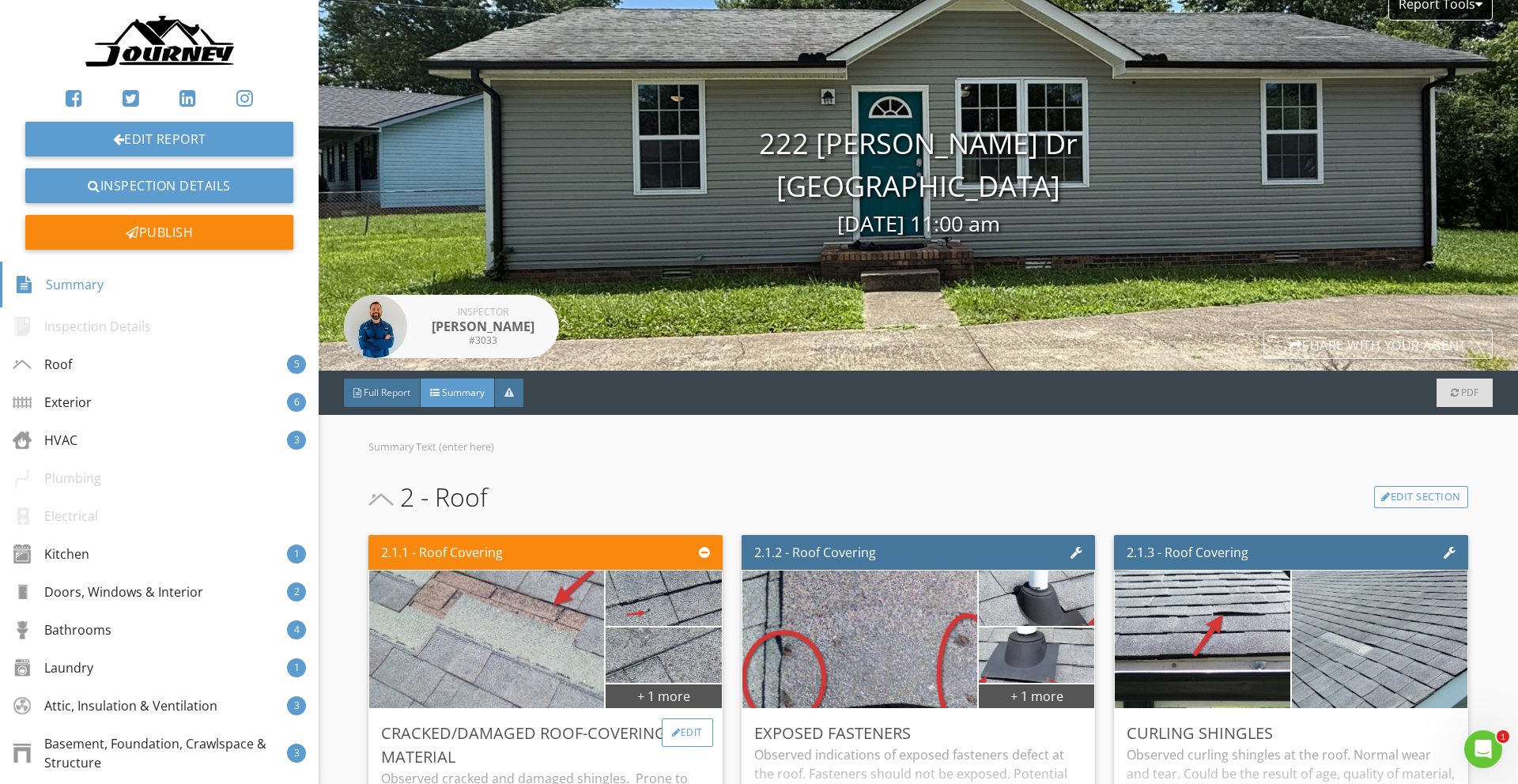scroll, scrollTop: 223, scrollLeft: 0, axis: vertical 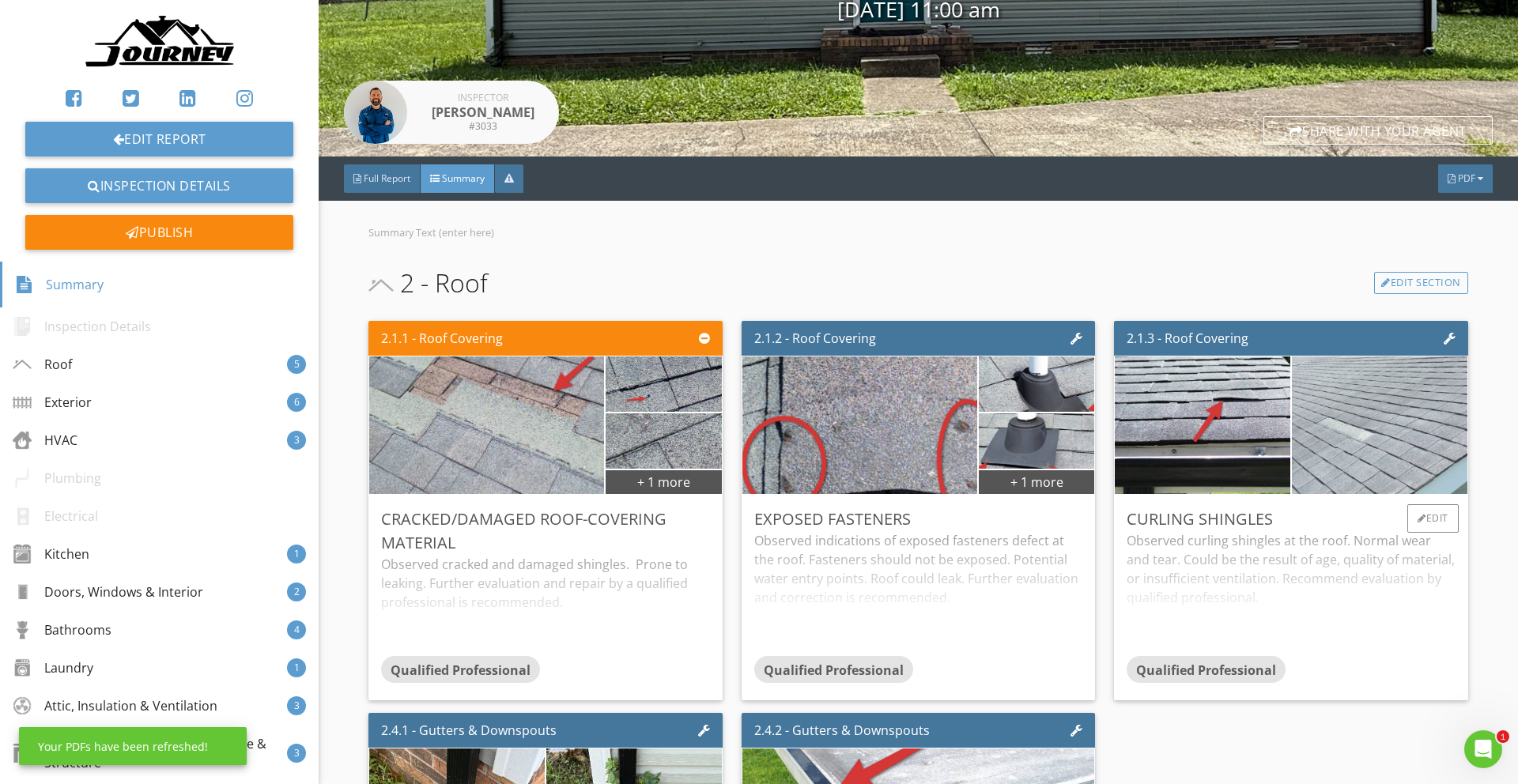 click at bounding box center [1380, 425] 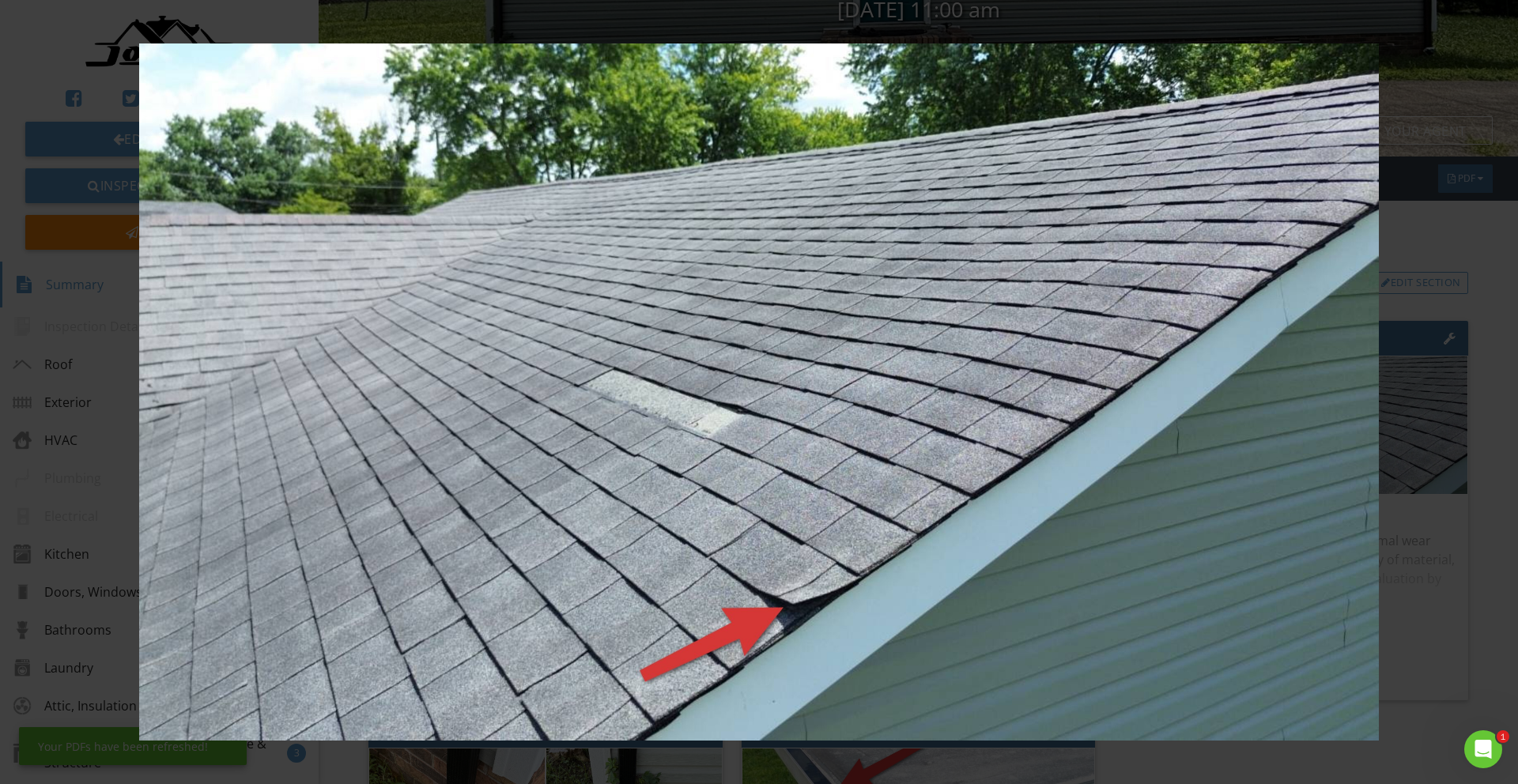 click at bounding box center (758, 392) 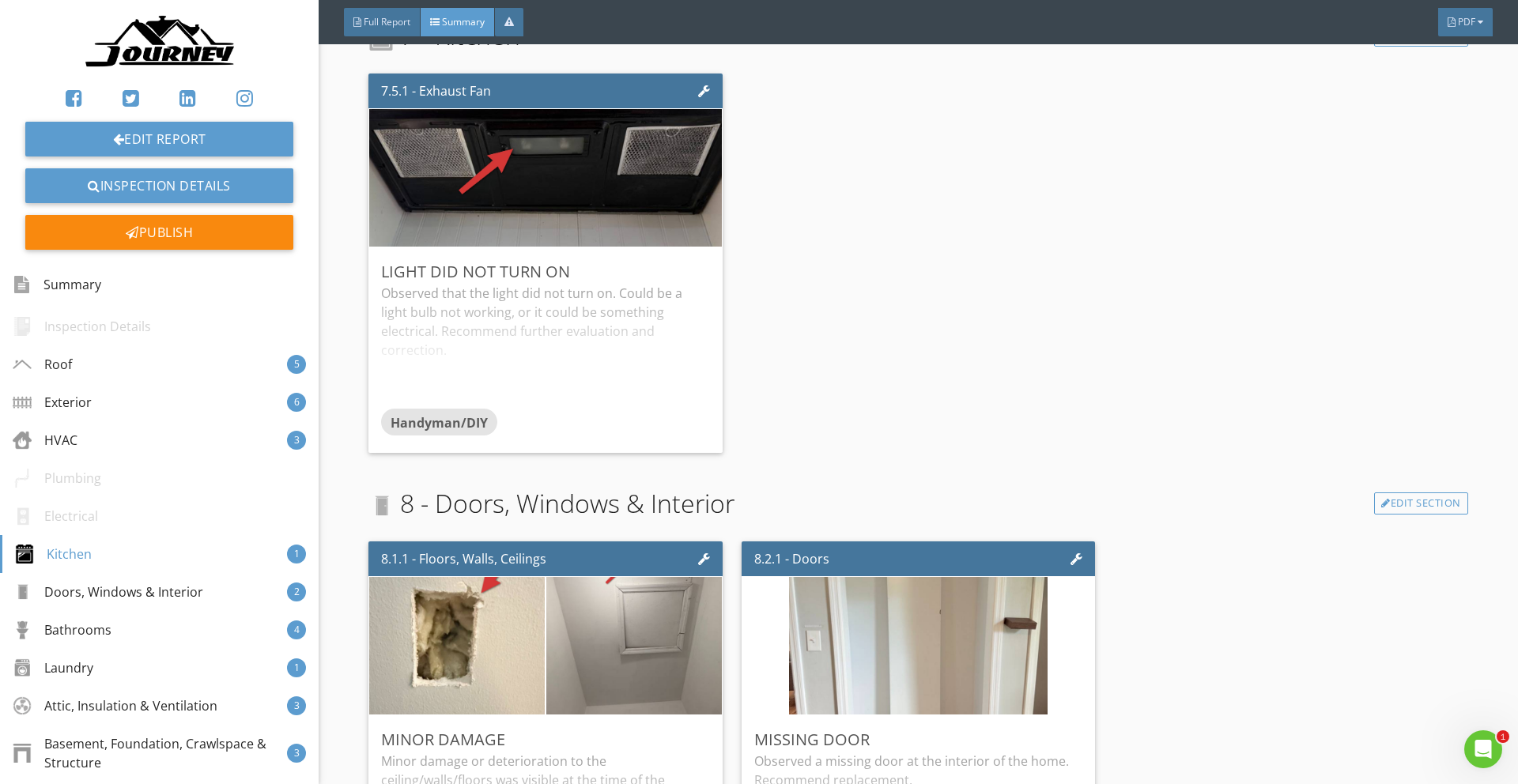 scroll, scrollTop: 2970, scrollLeft: 0, axis: vertical 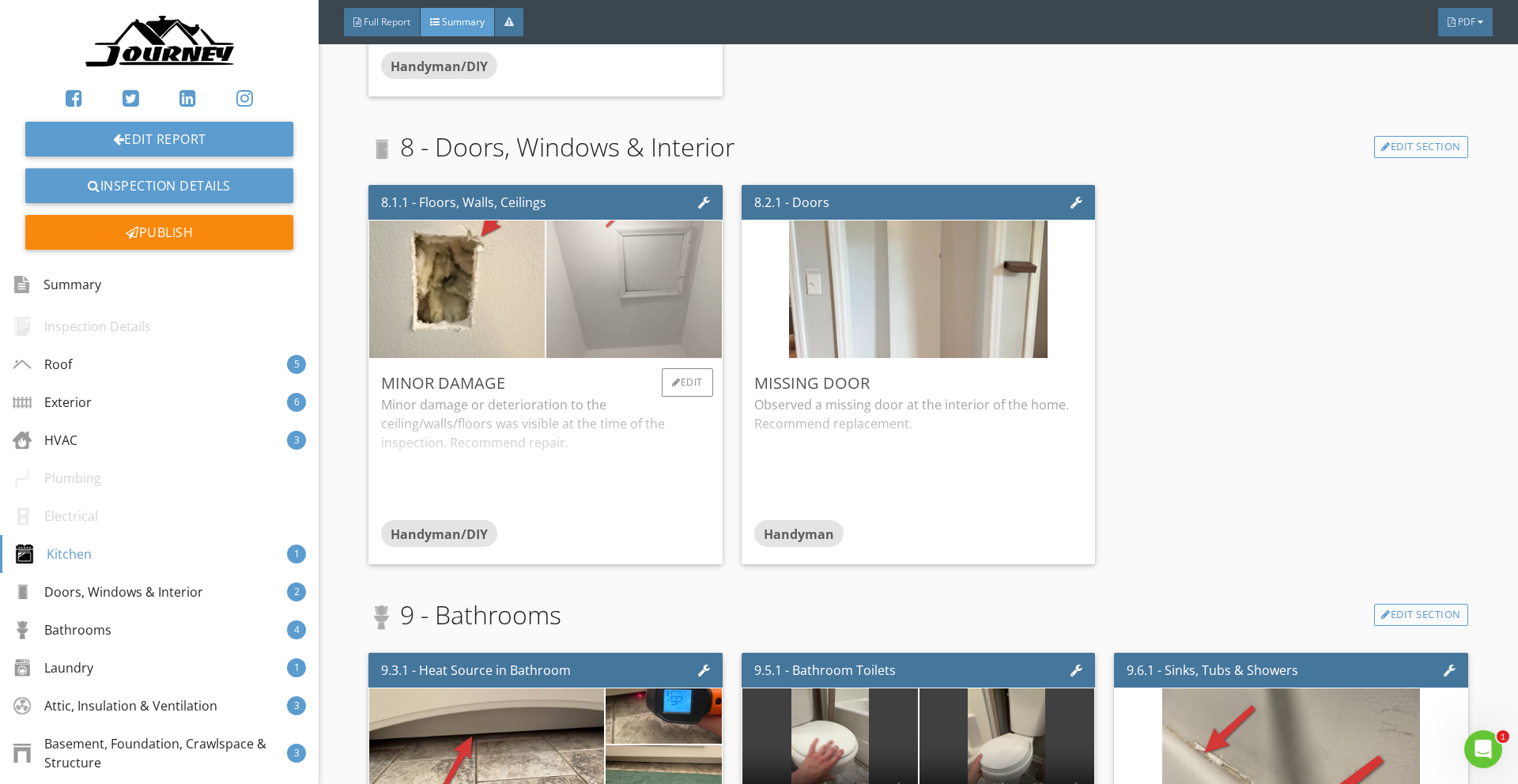 click at bounding box center [634, 289] 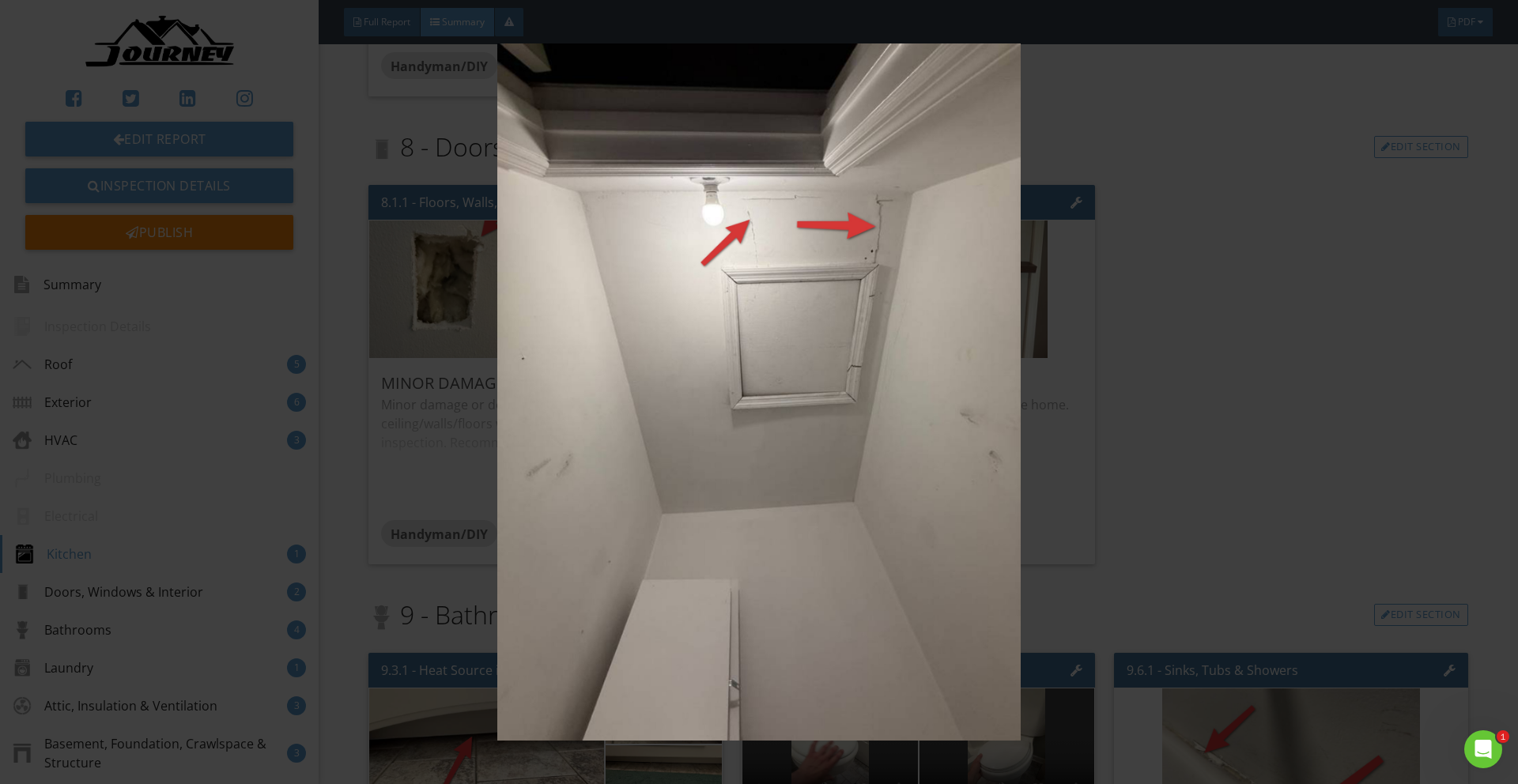 click at bounding box center (758, 392) 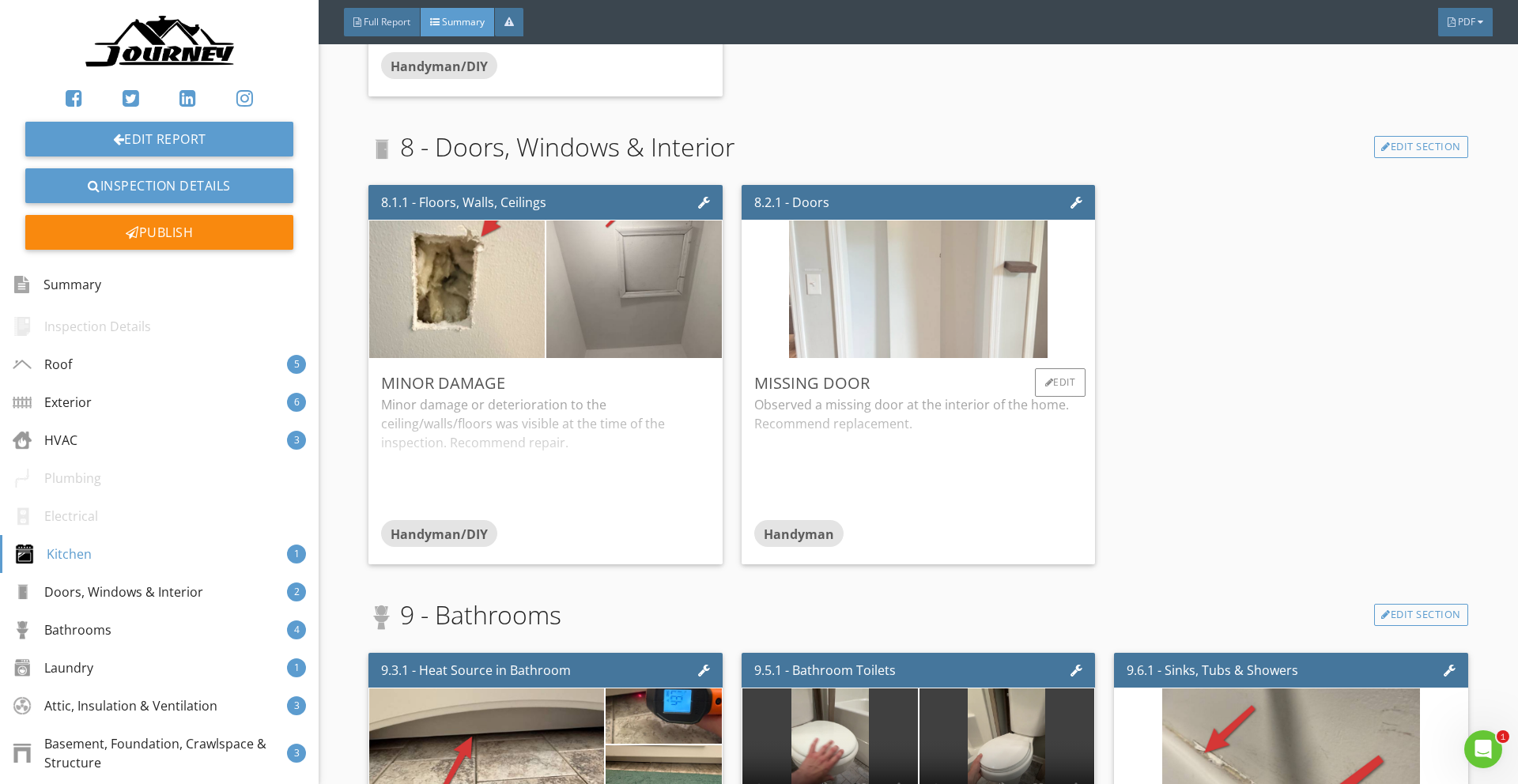 click at bounding box center [918, 289] 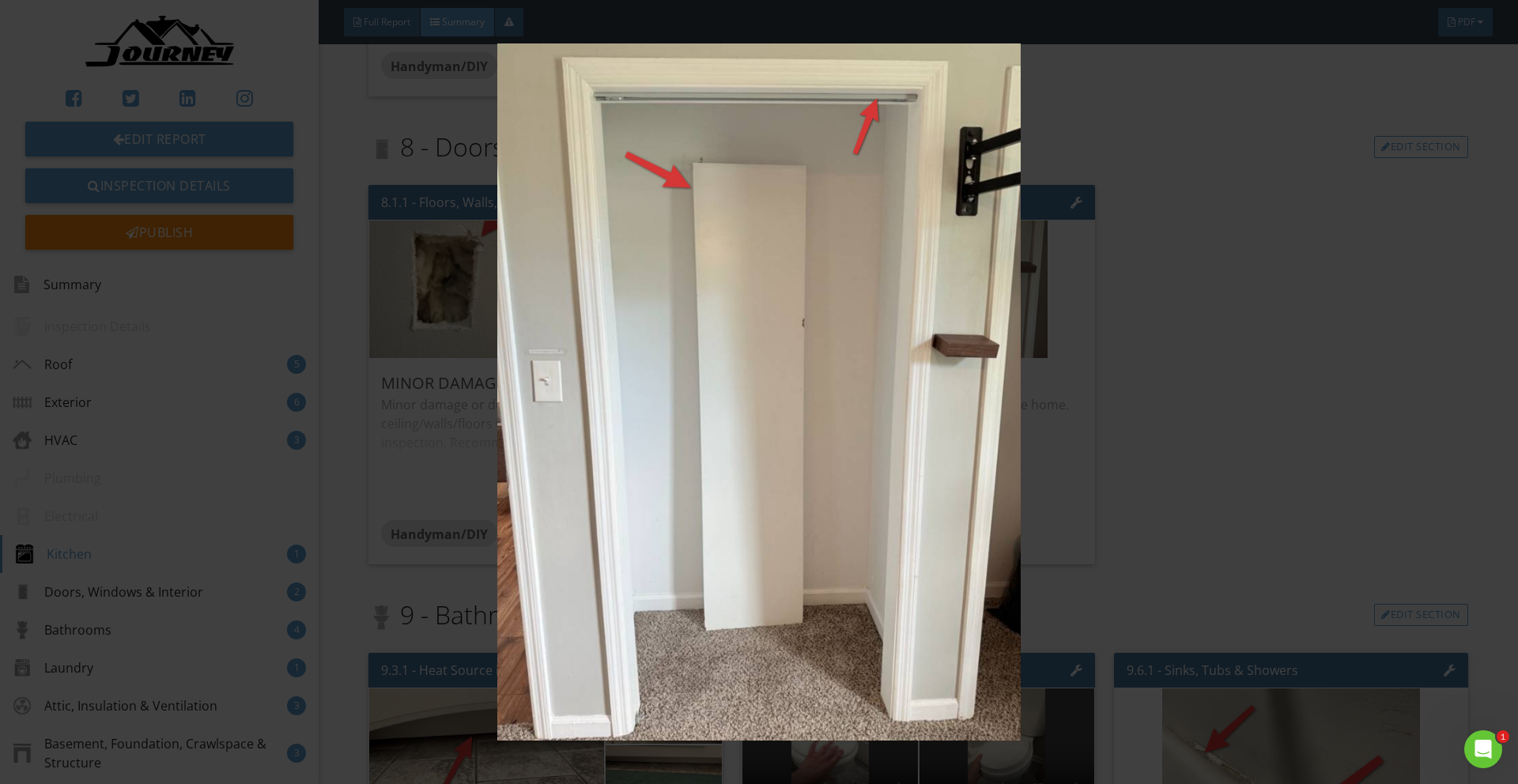 click at bounding box center [758, 392] 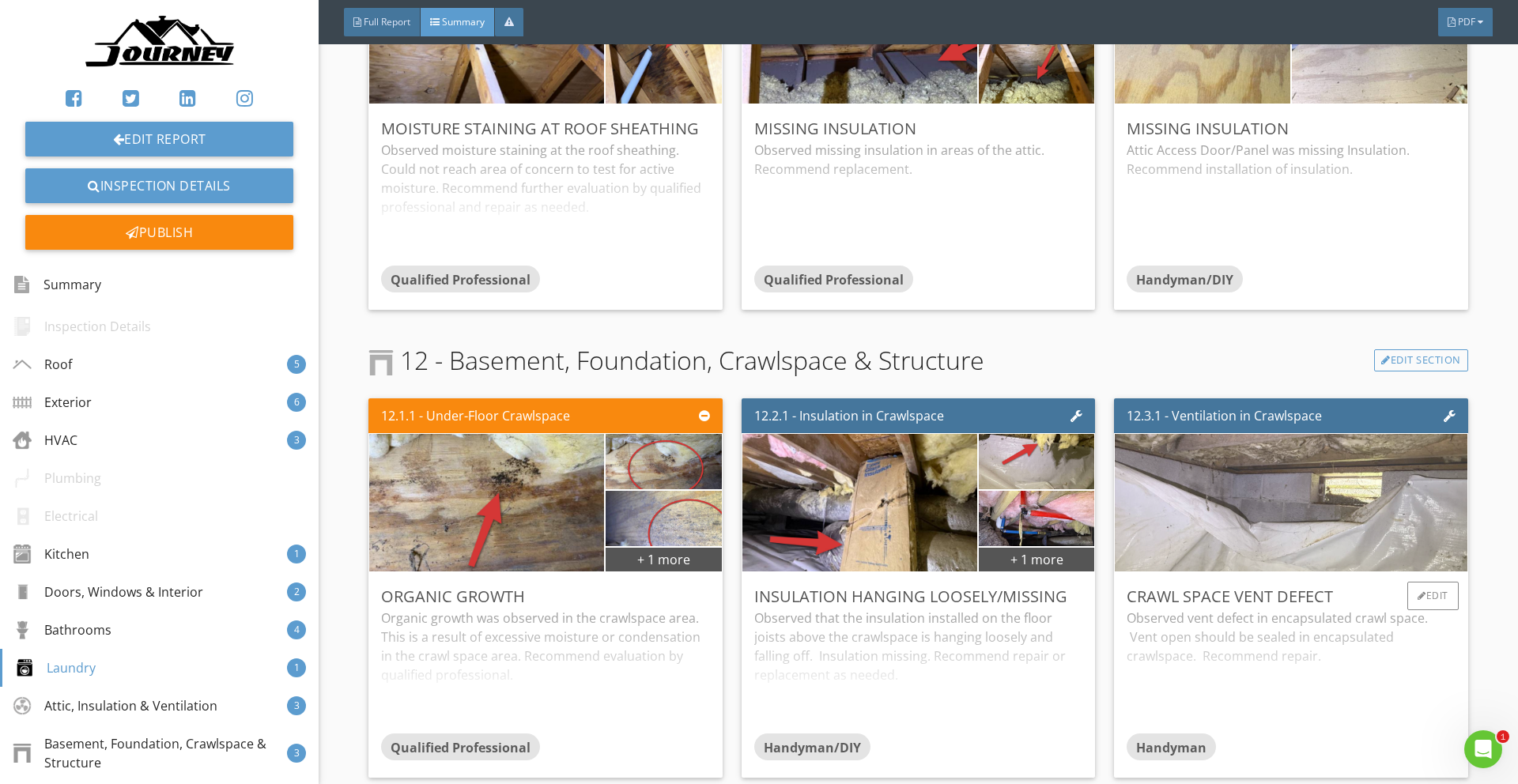 scroll, scrollTop: 5032, scrollLeft: 0, axis: vertical 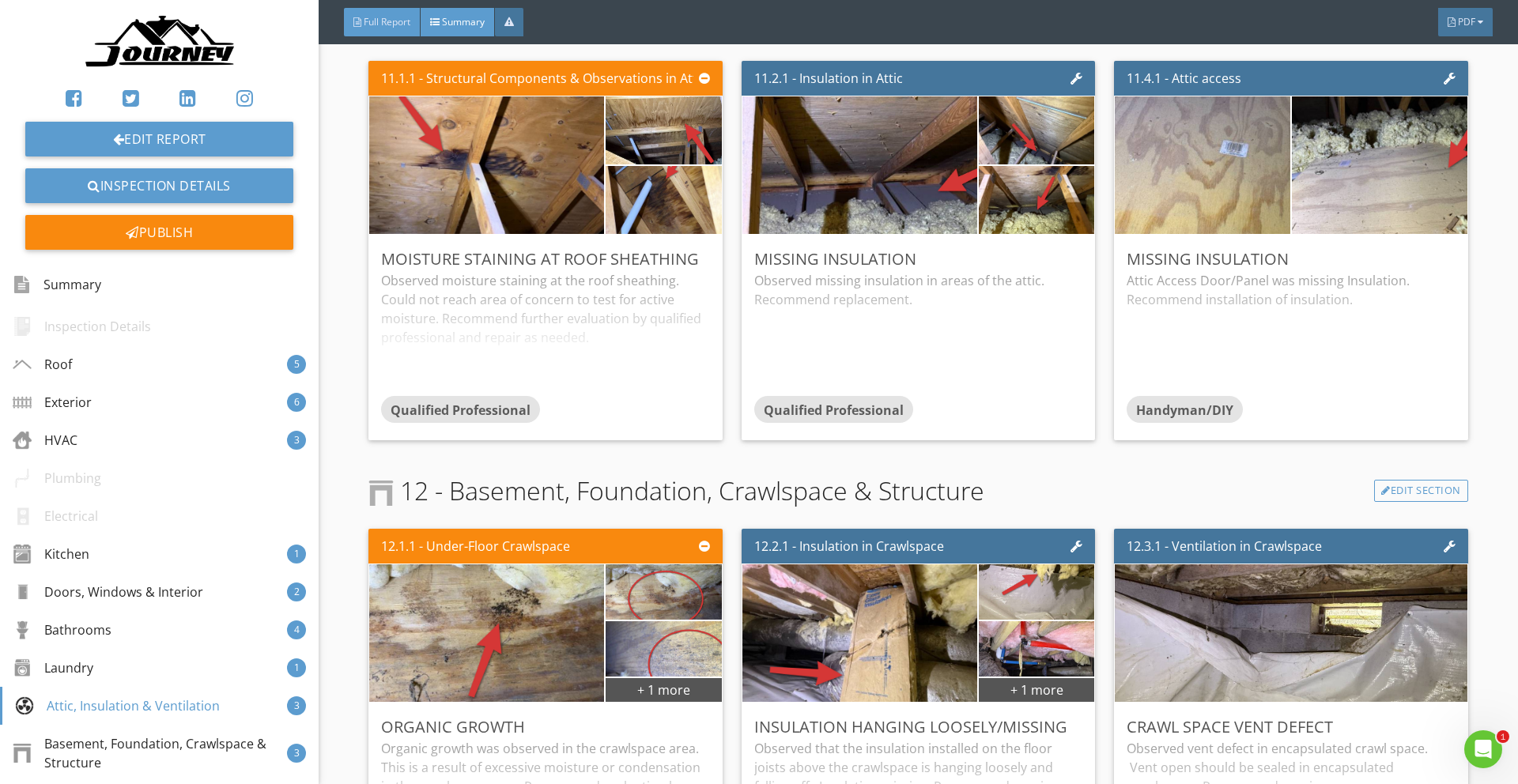 click on "Full Report" at bounding box center [387, 21] 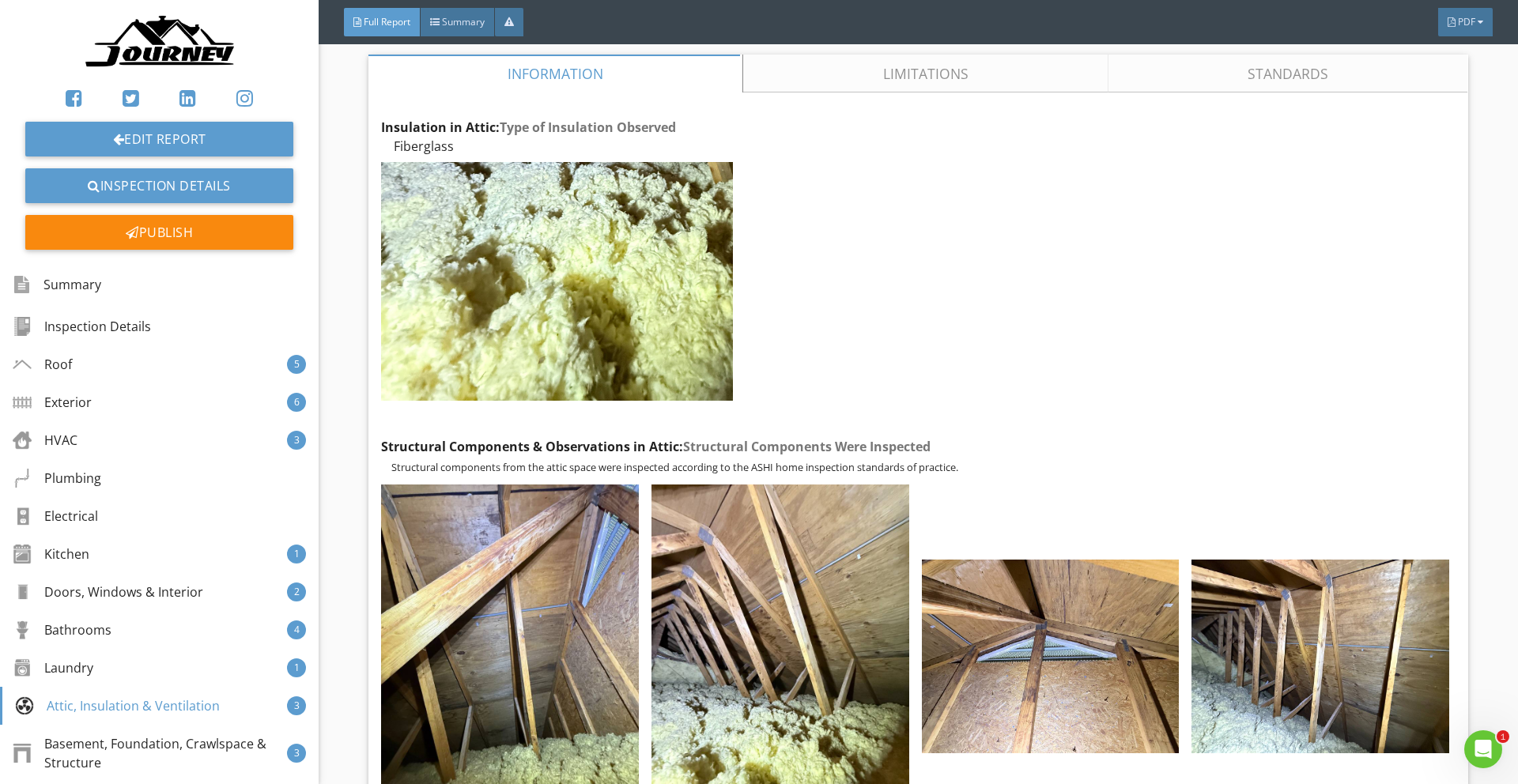 scroll, scrollTop: 35714, scrollLeft: 0, axis: vertical 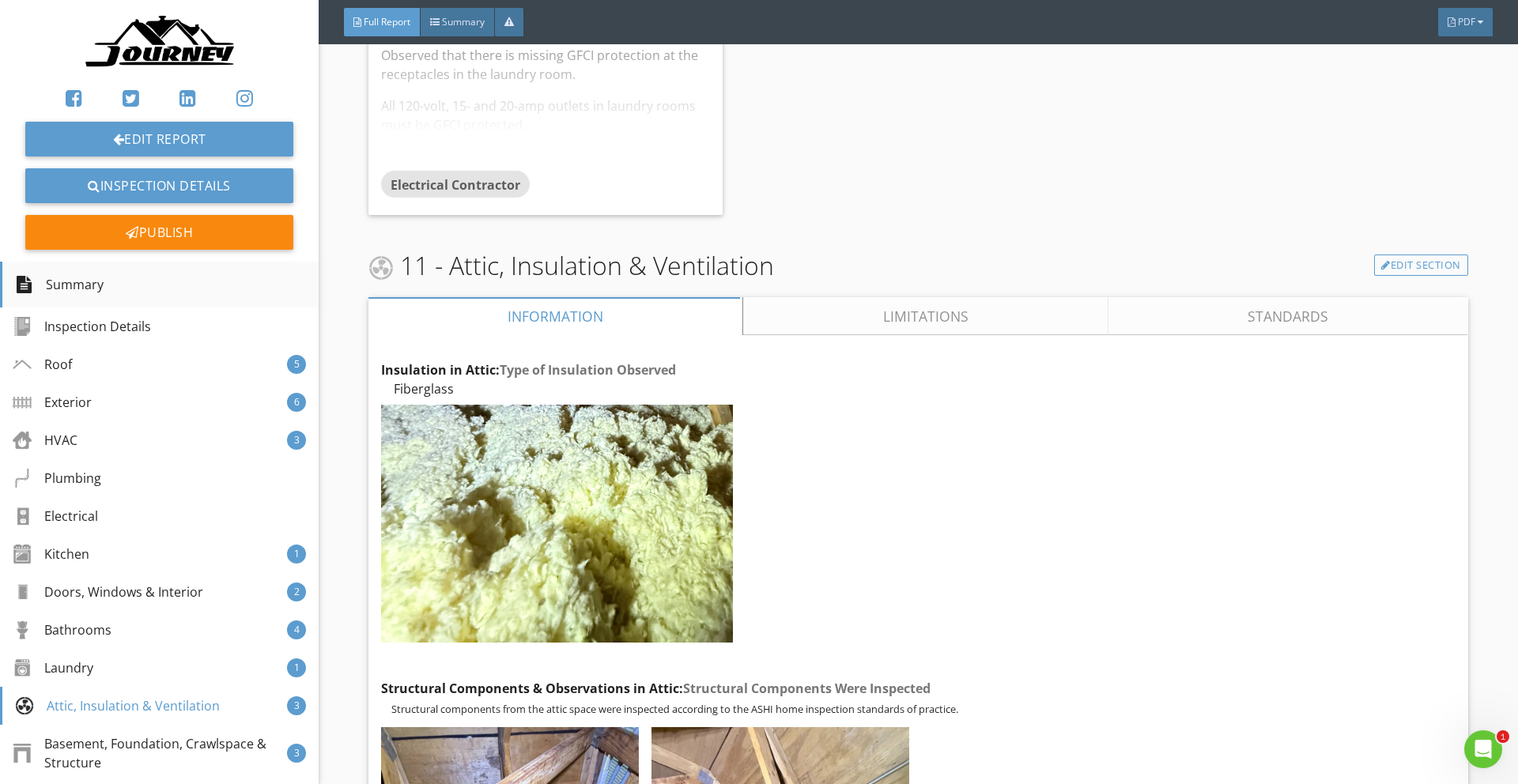 click on "Summary" at bounding box center (159, 285) 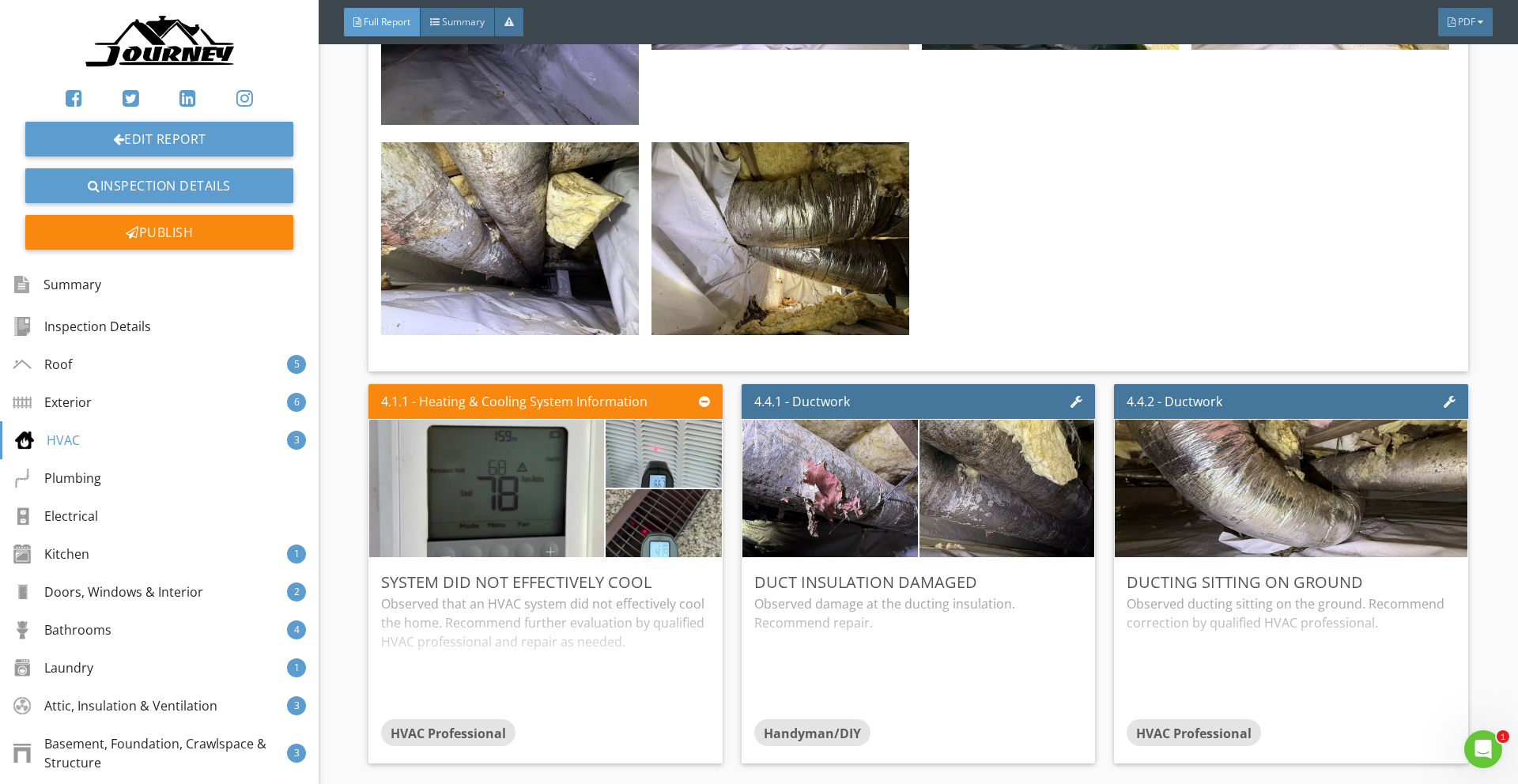 scroll, scrollTop: 13366, scrollLeft: 0, axis: vertical 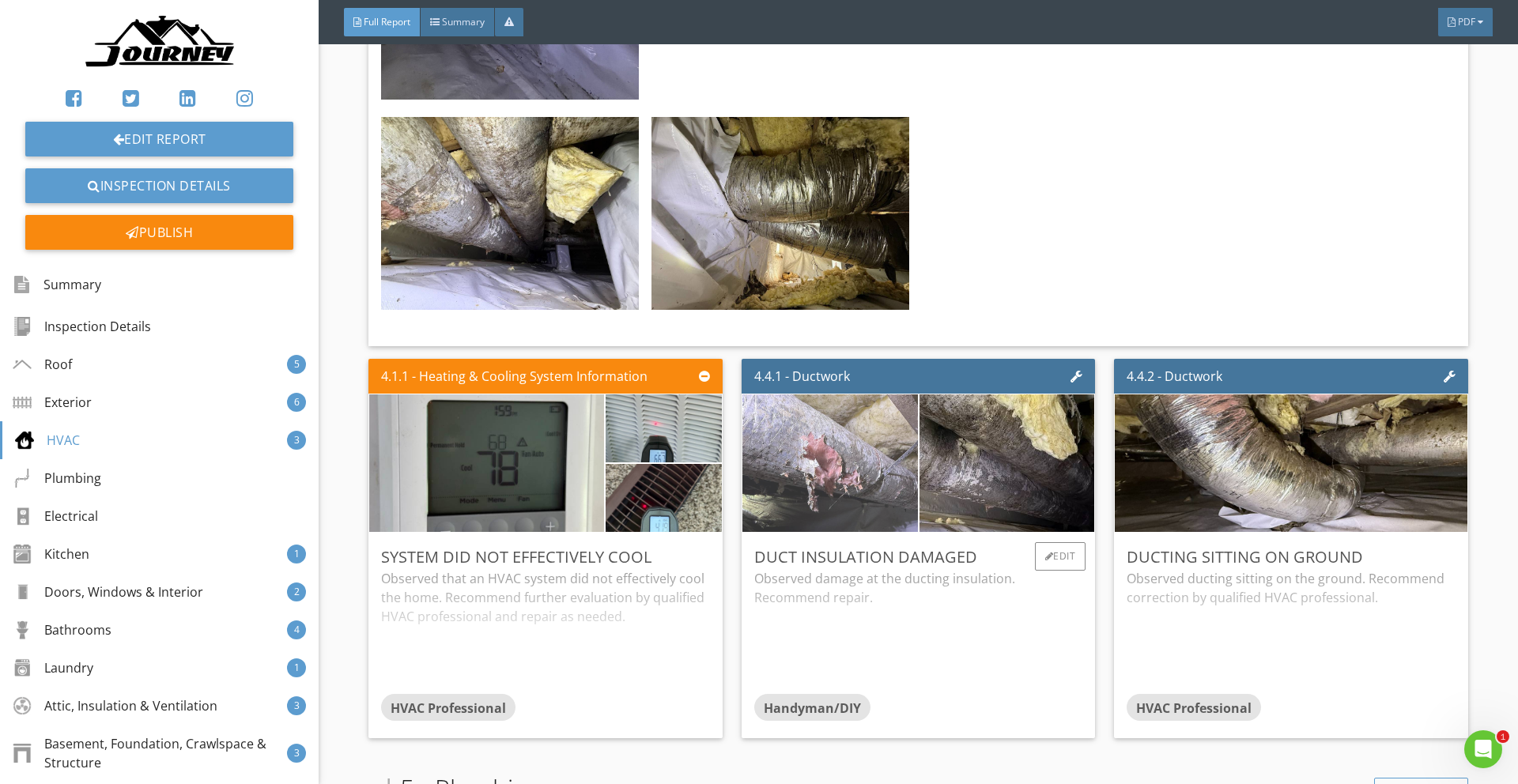 click at bounding box center [830, 462] 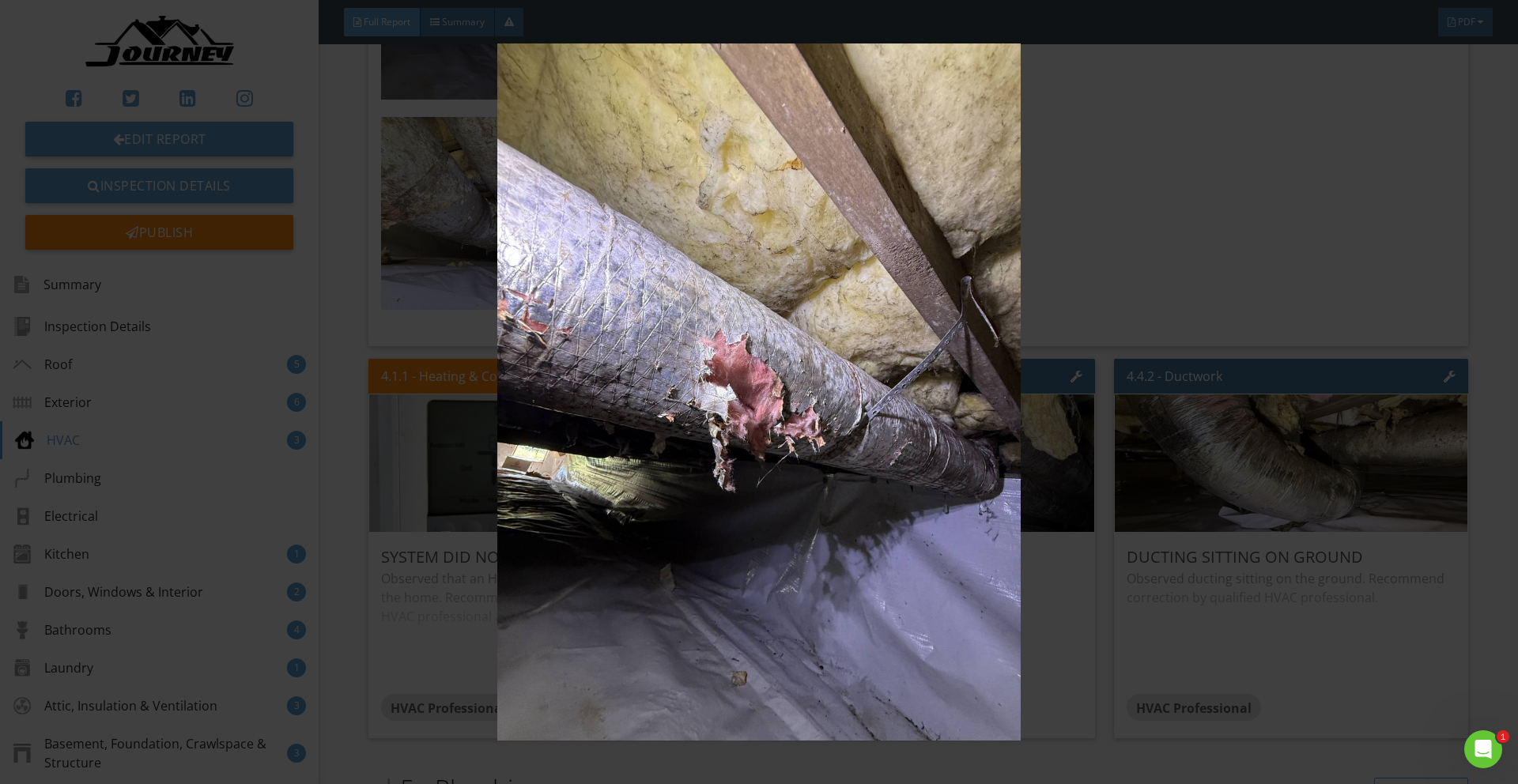 click at bounding box center [758, 392] 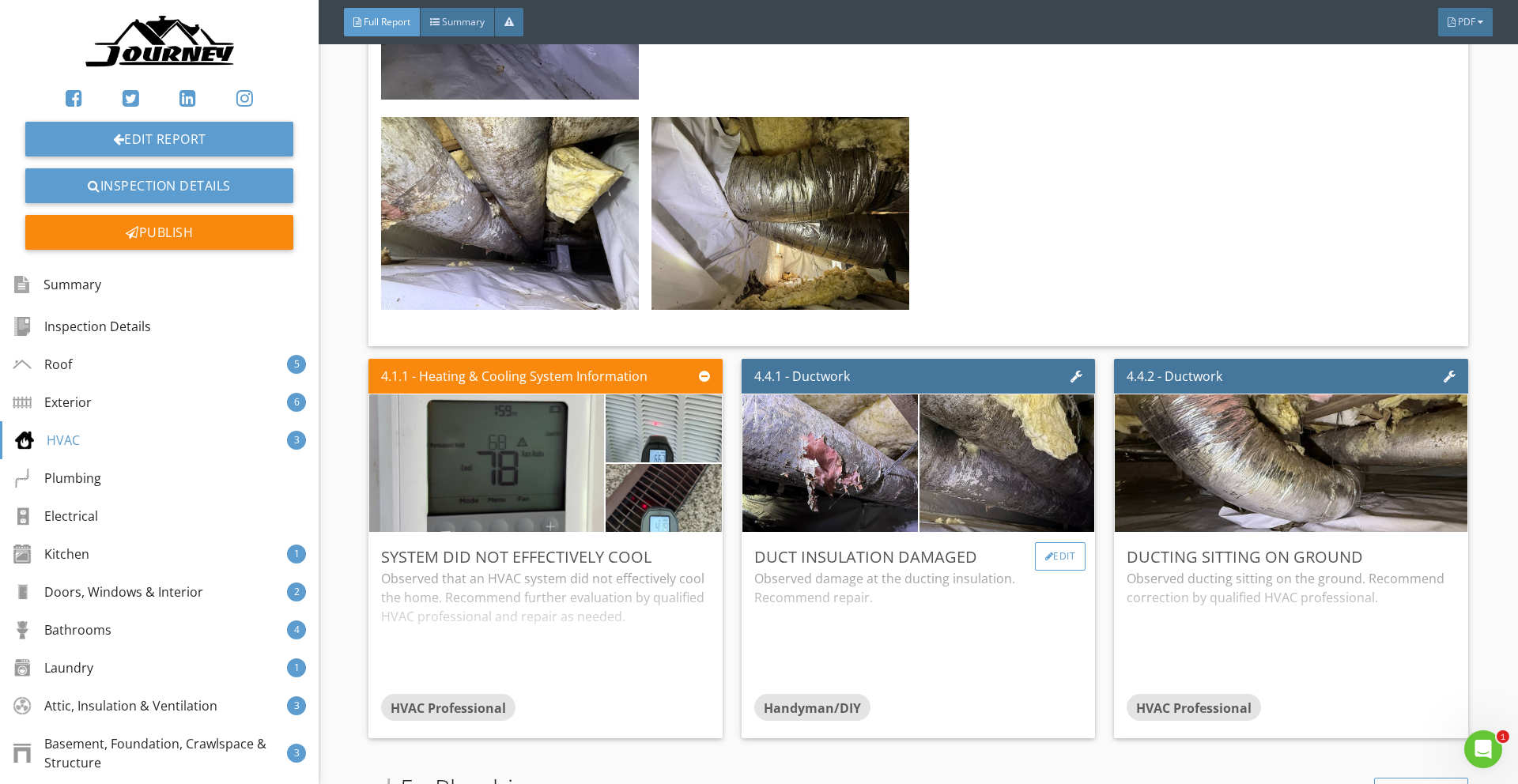 click on "Edit" at bounding box center [1060, 556] 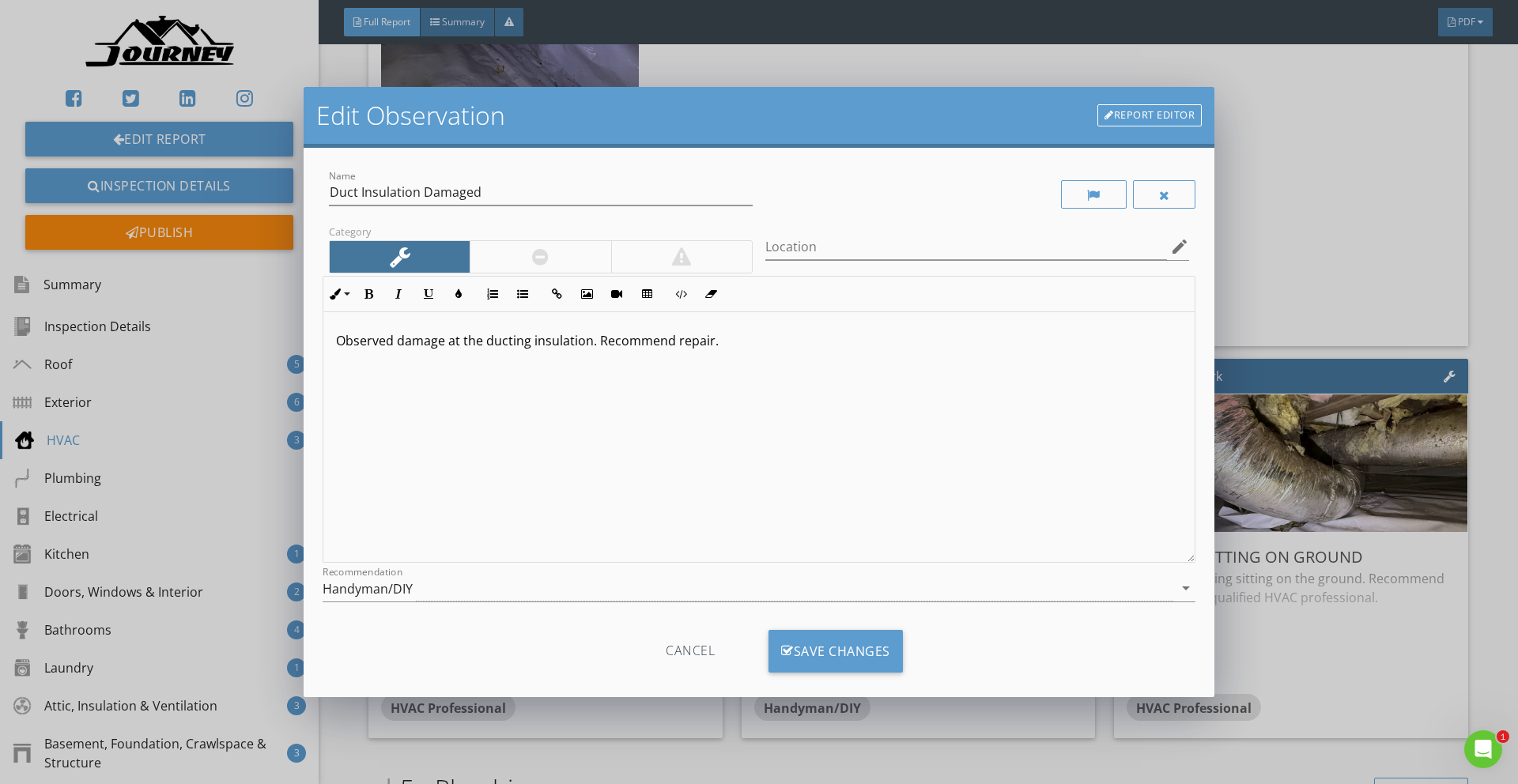 click on "Report Editor" at bounding box center (1150, 115) 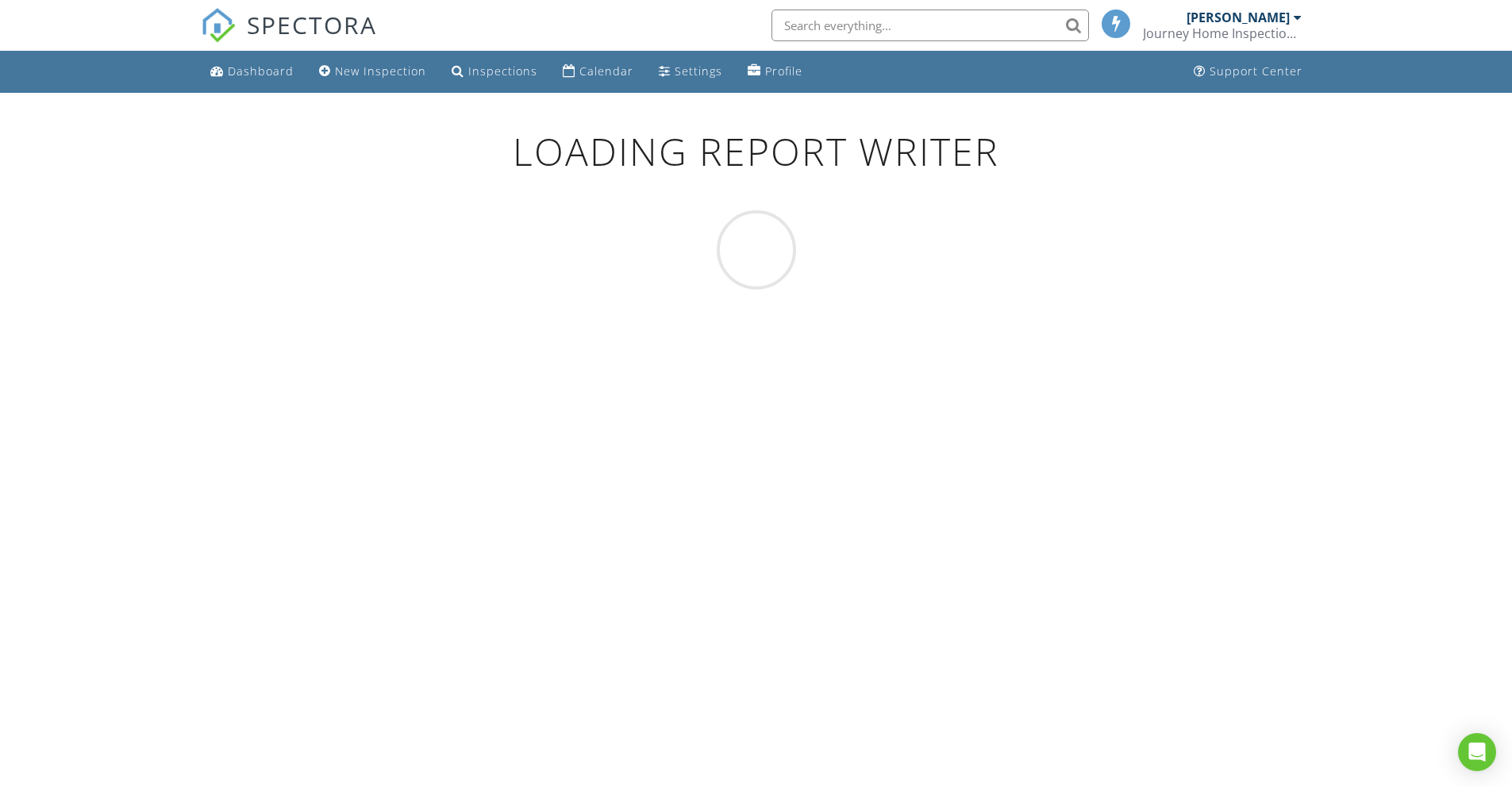 scroll, scrollTop: 0, scrollLeft: 0, axis: both 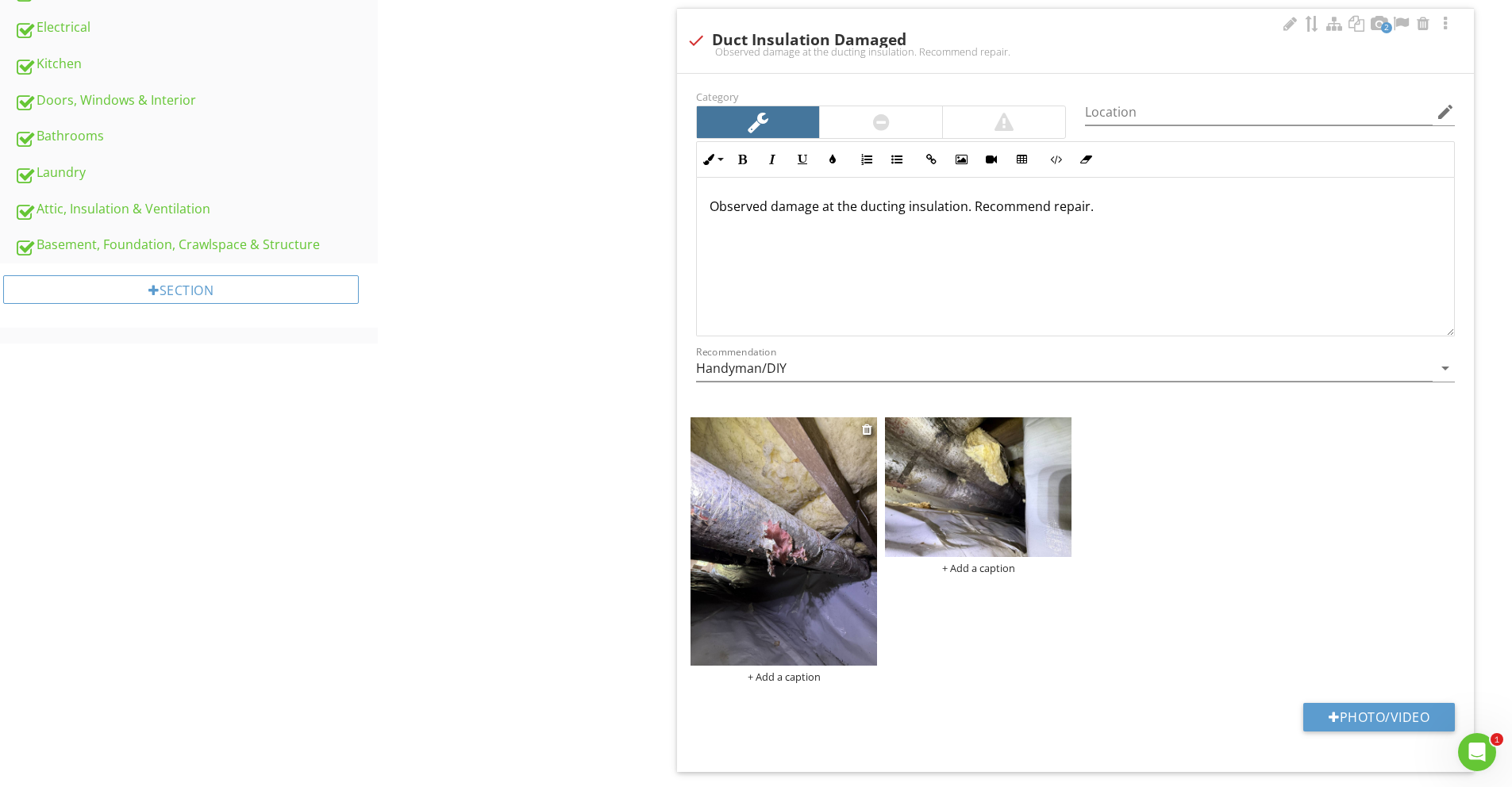 click at bounding box center [783, 541] 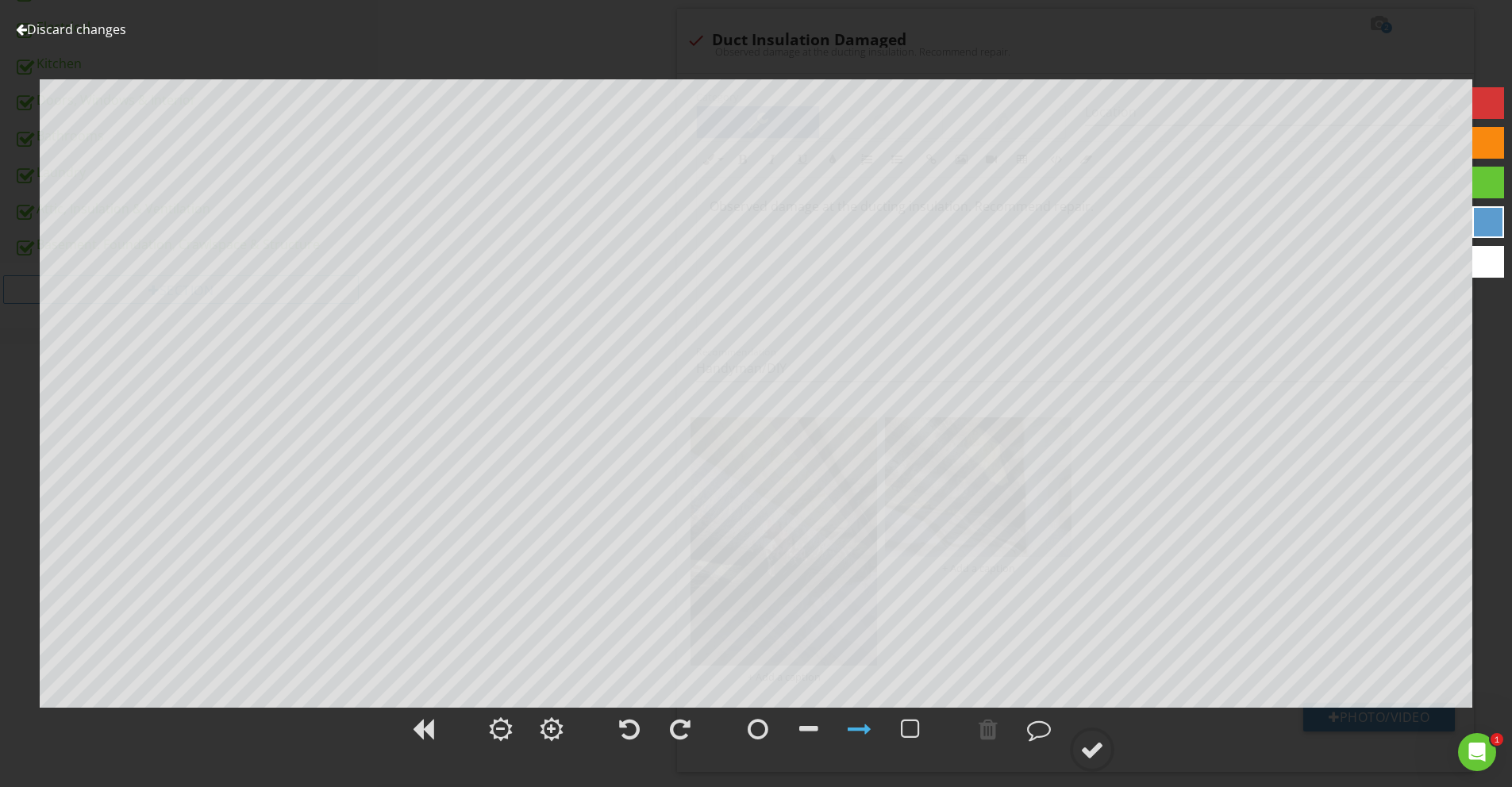 click at bounding box center [1488, 103] 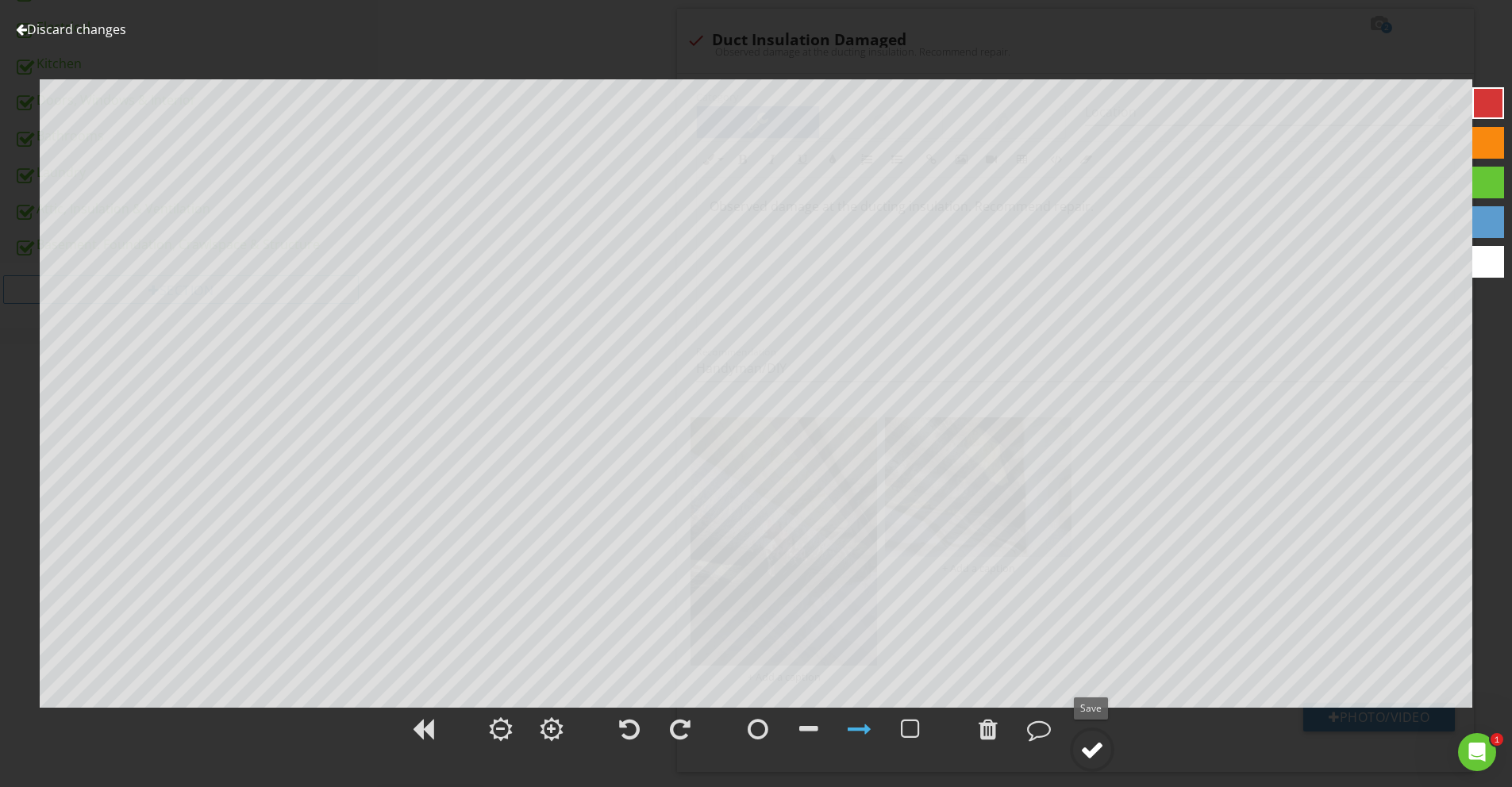 click at bounding box center (1092, 750) 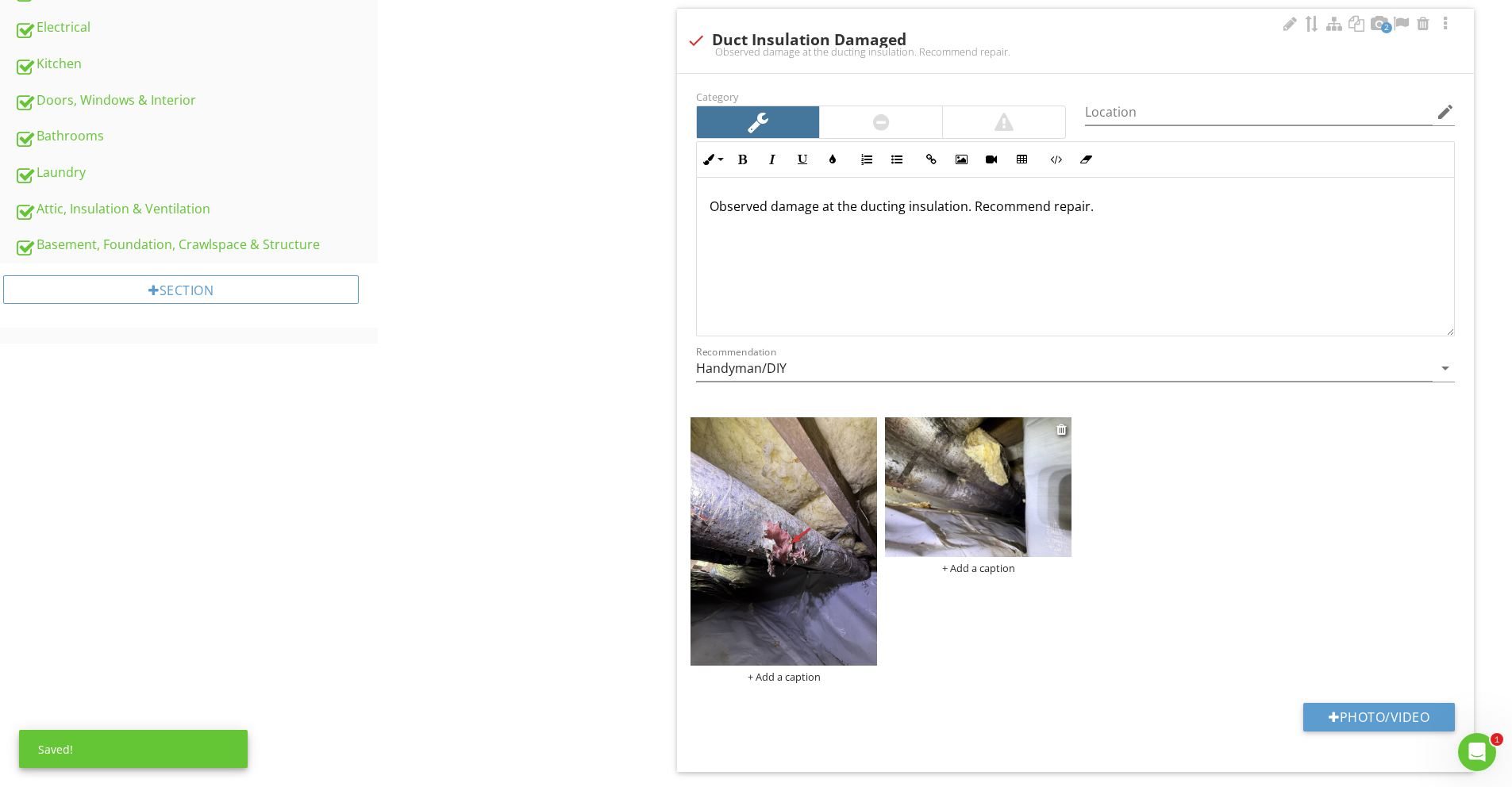 click at bounding box center (978, 487) 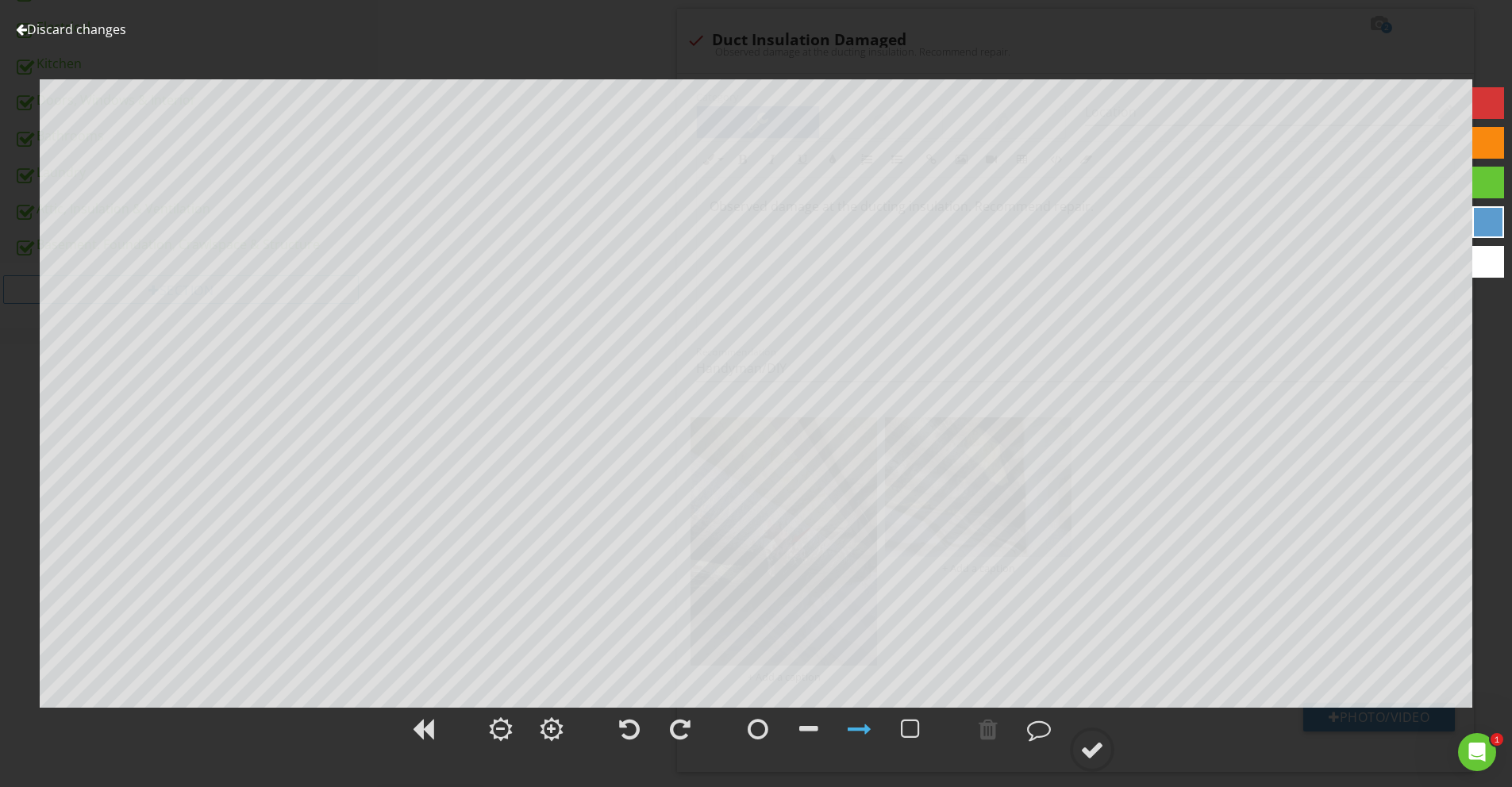click at bounding box center (1488, 103) 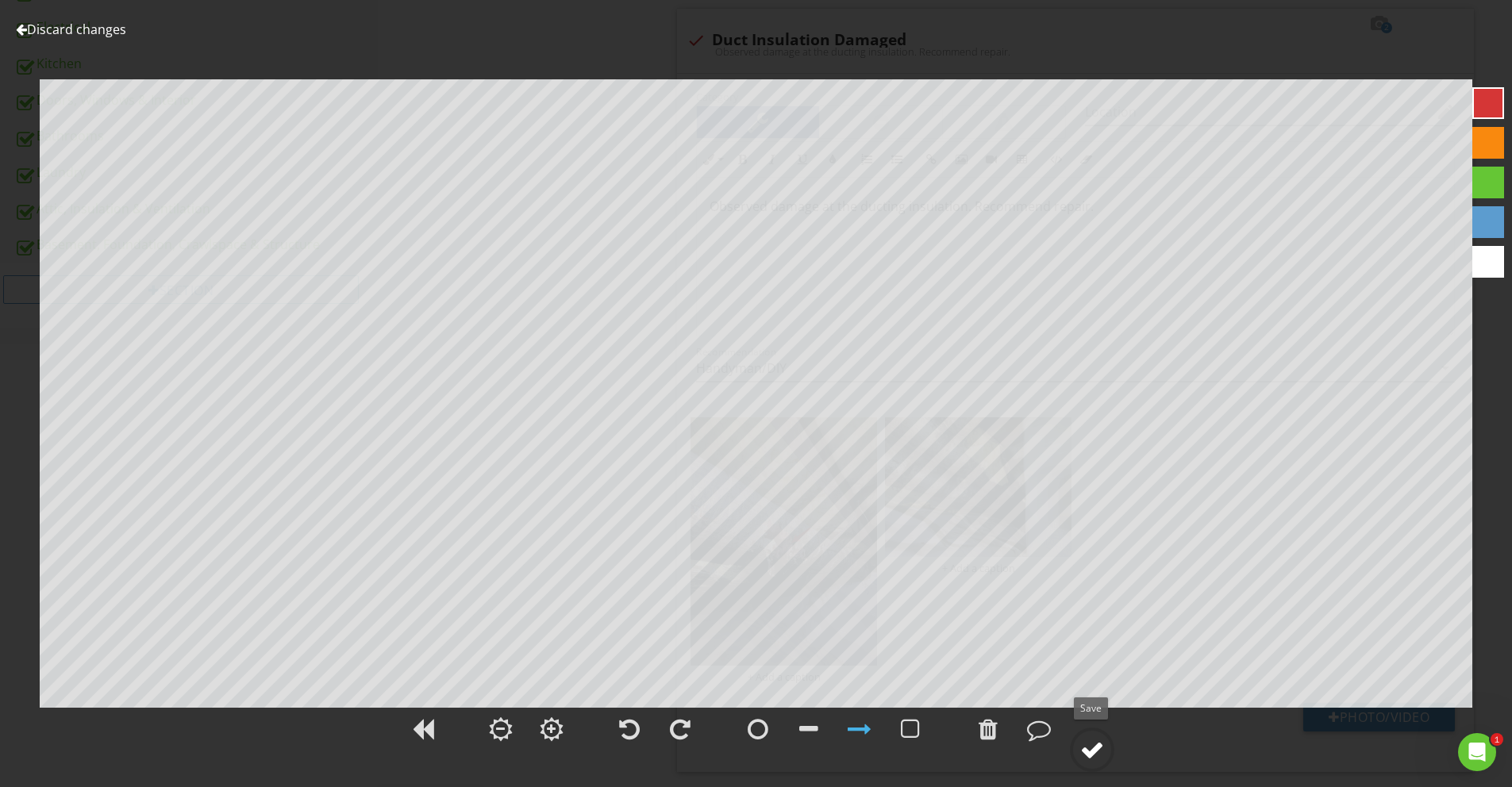 click at bounding box center [1092, 750] 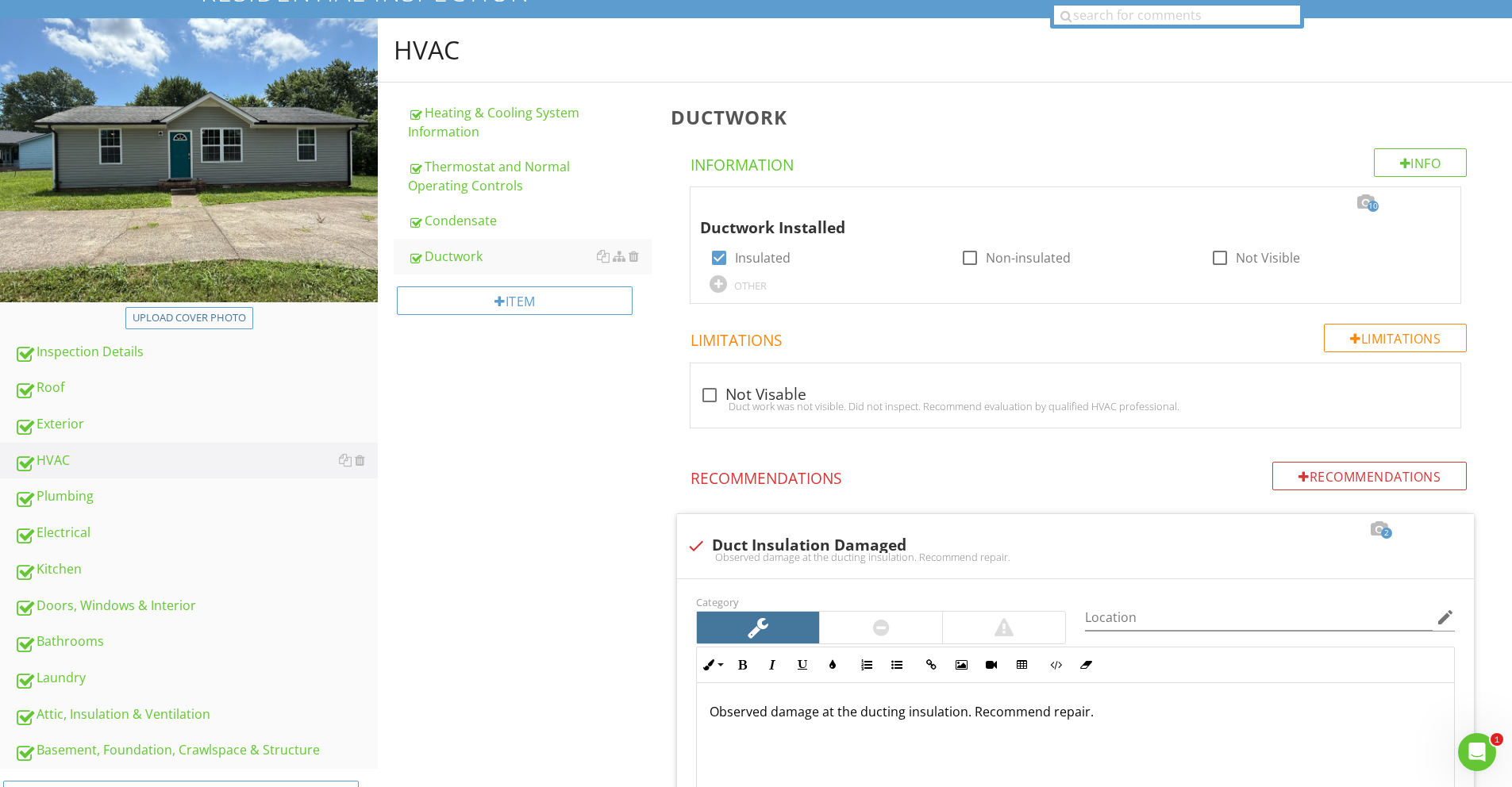 scroll, scrollTop: 0, scrollLeft: 0, axis: both 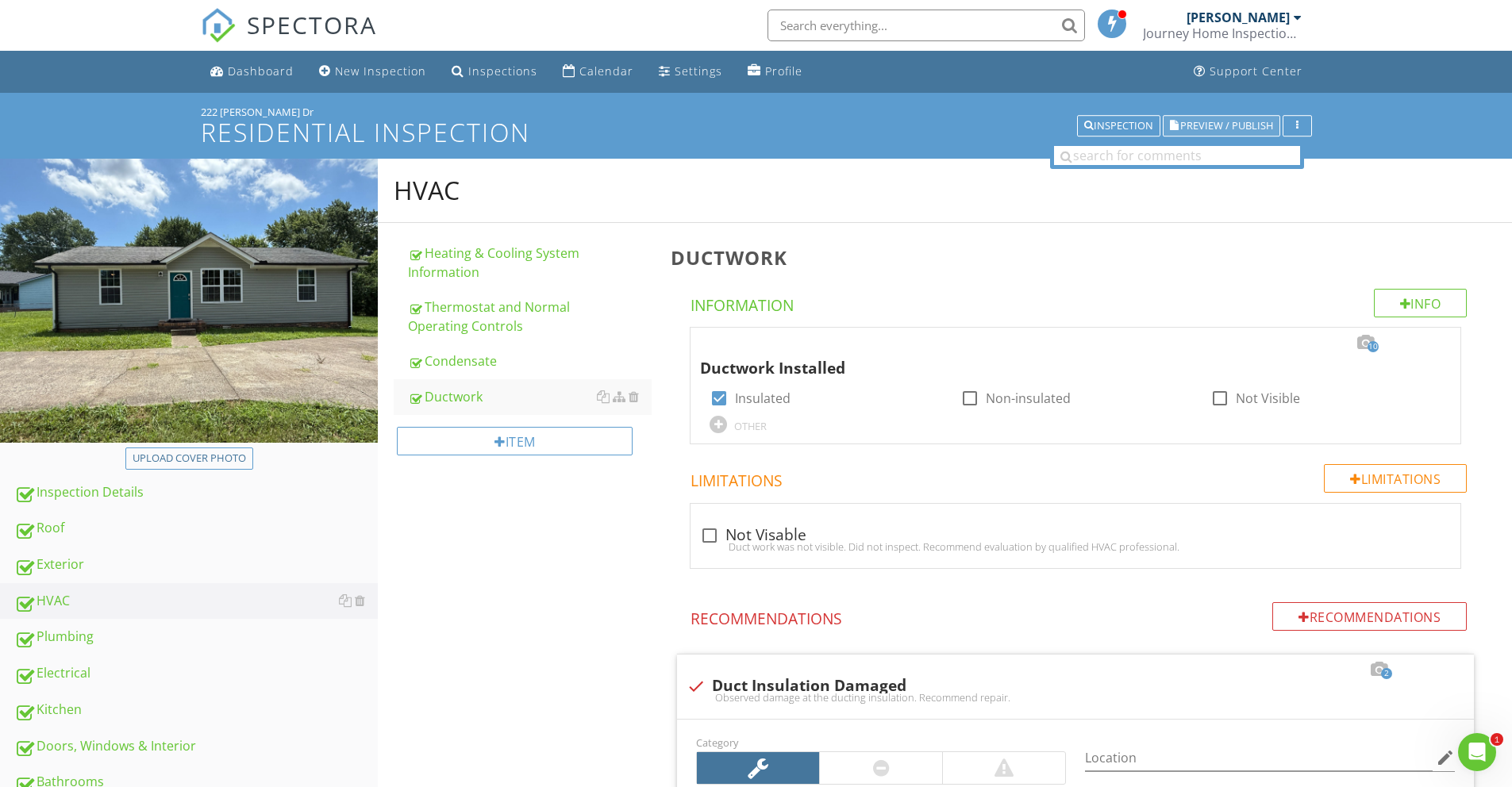 click on "Preview / Publish" at bounding box center (1226, 125) 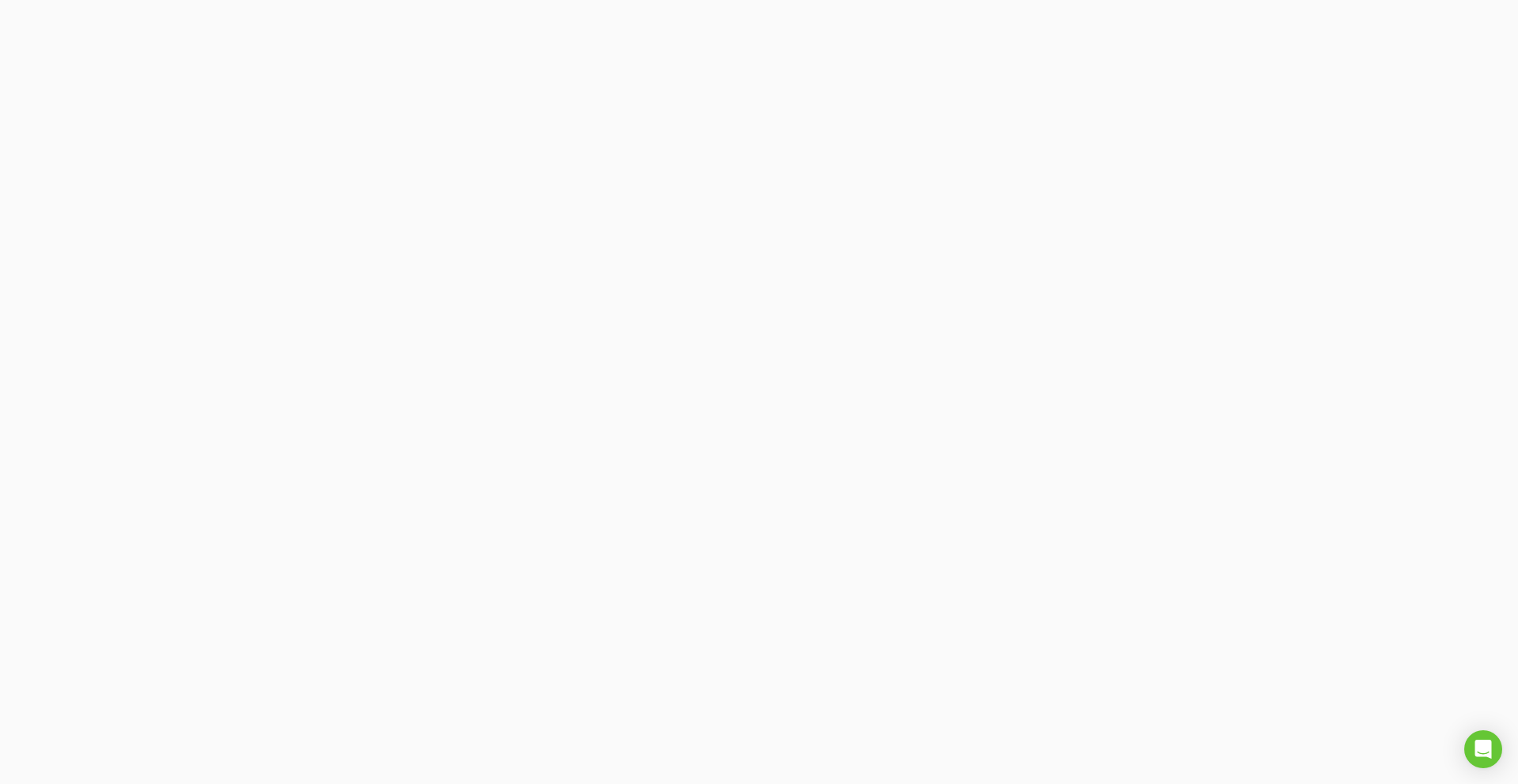 scroll, scrollTop: 0, scrollLeft: 0, axis: both 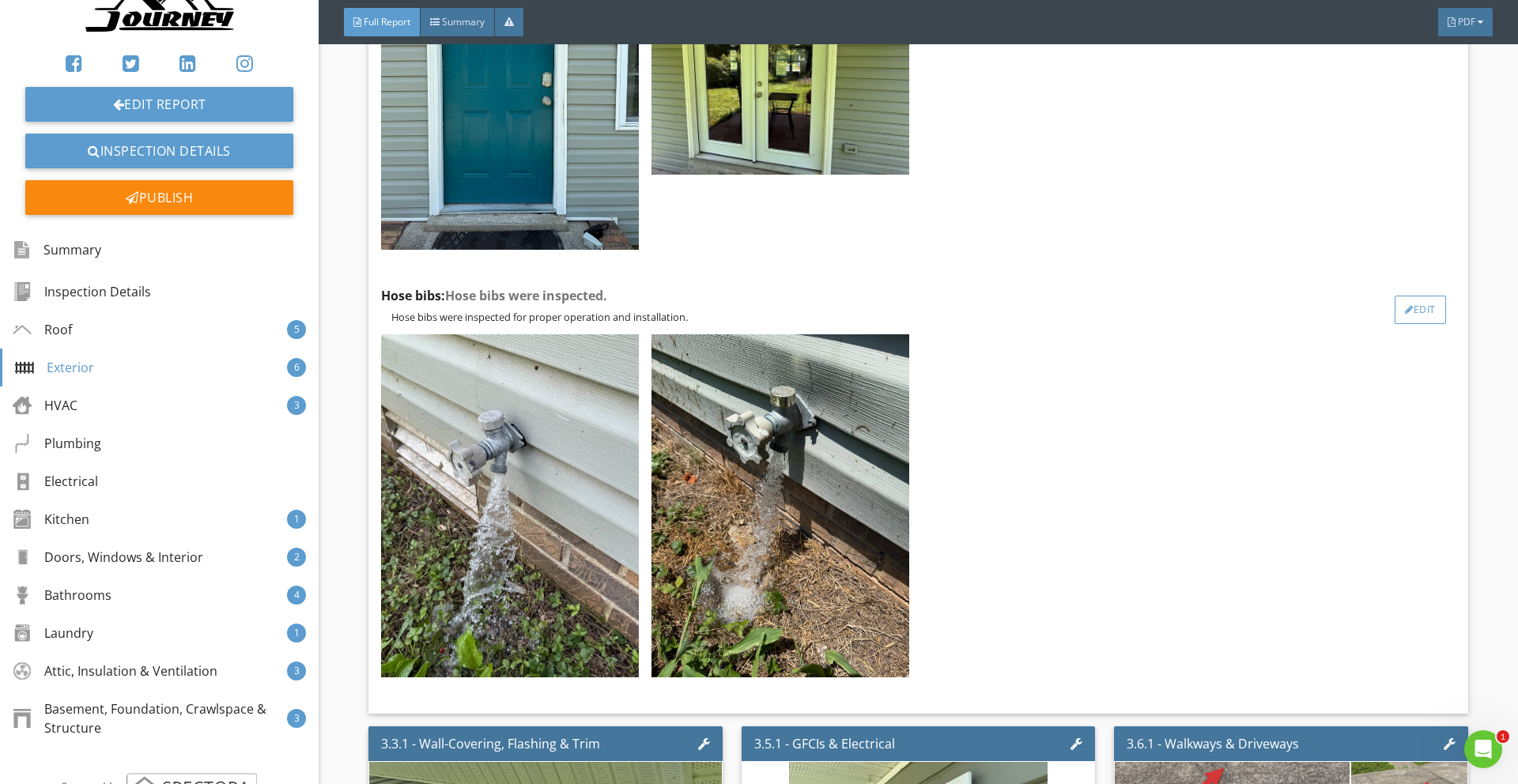 click on "Edit" at bounding box center [1420, 310] 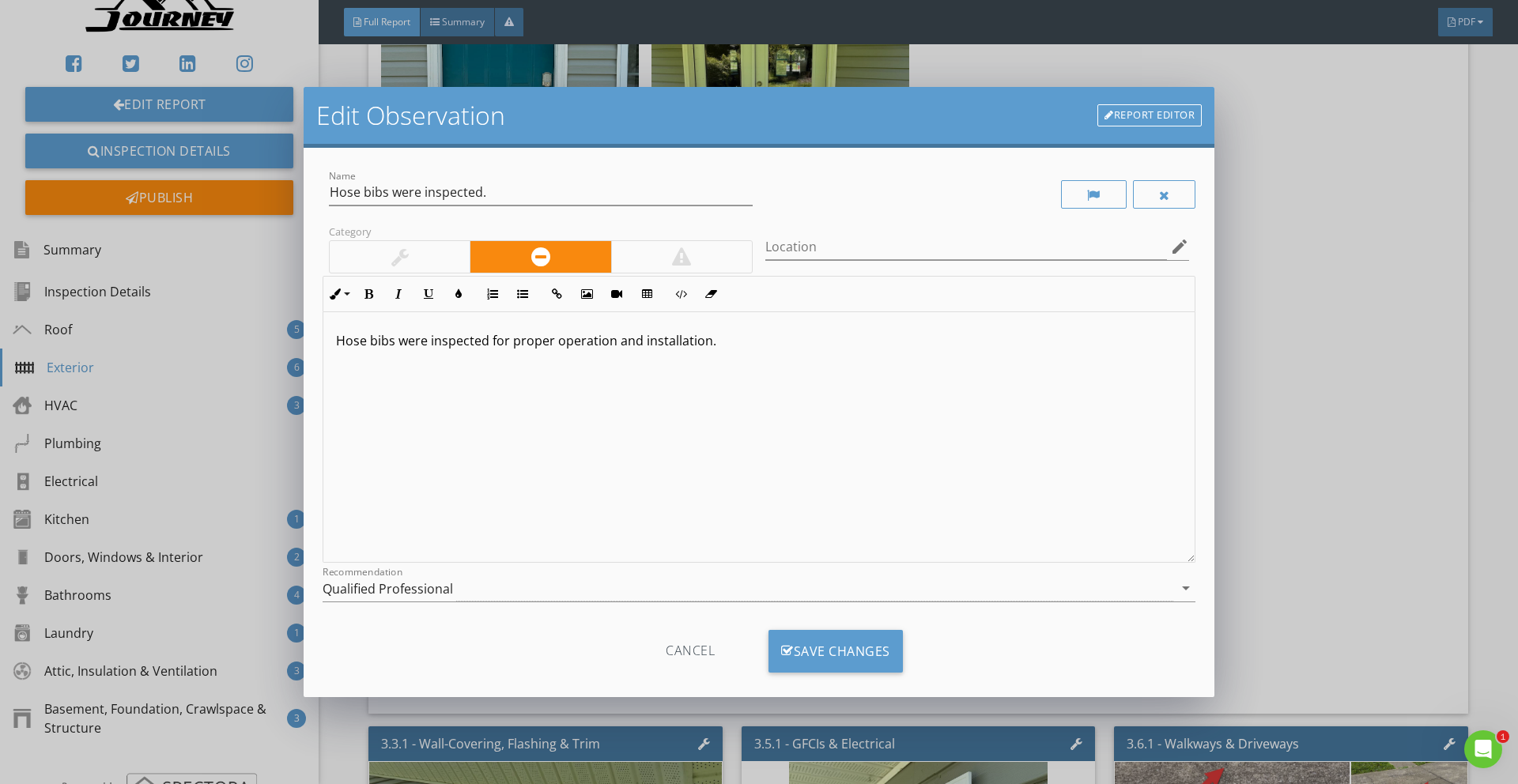 click on "Report Editor" at bounding box center [1150, 115] 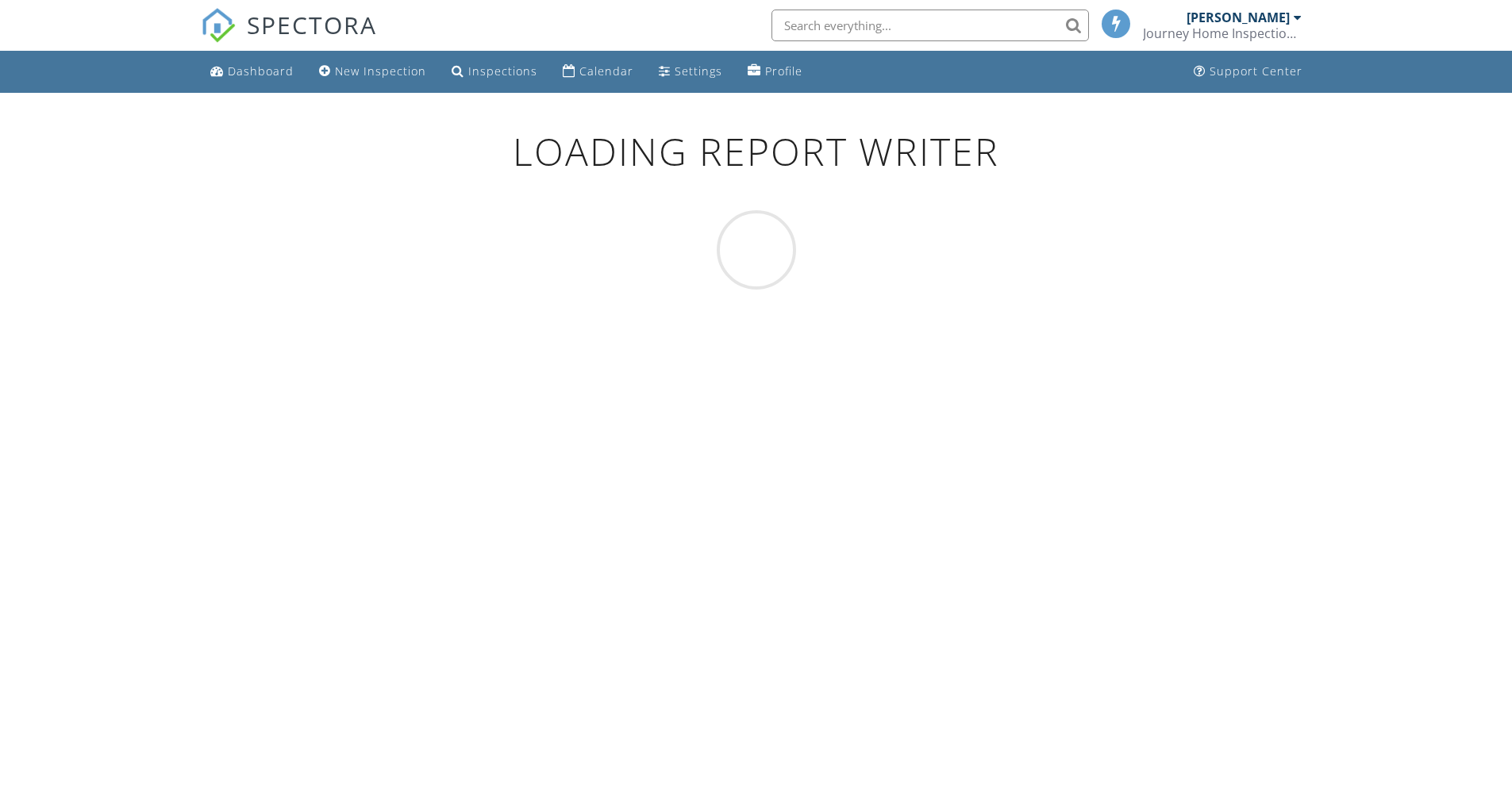 scroll, scrollTop: 0, scrollLeft: 0, axis: both 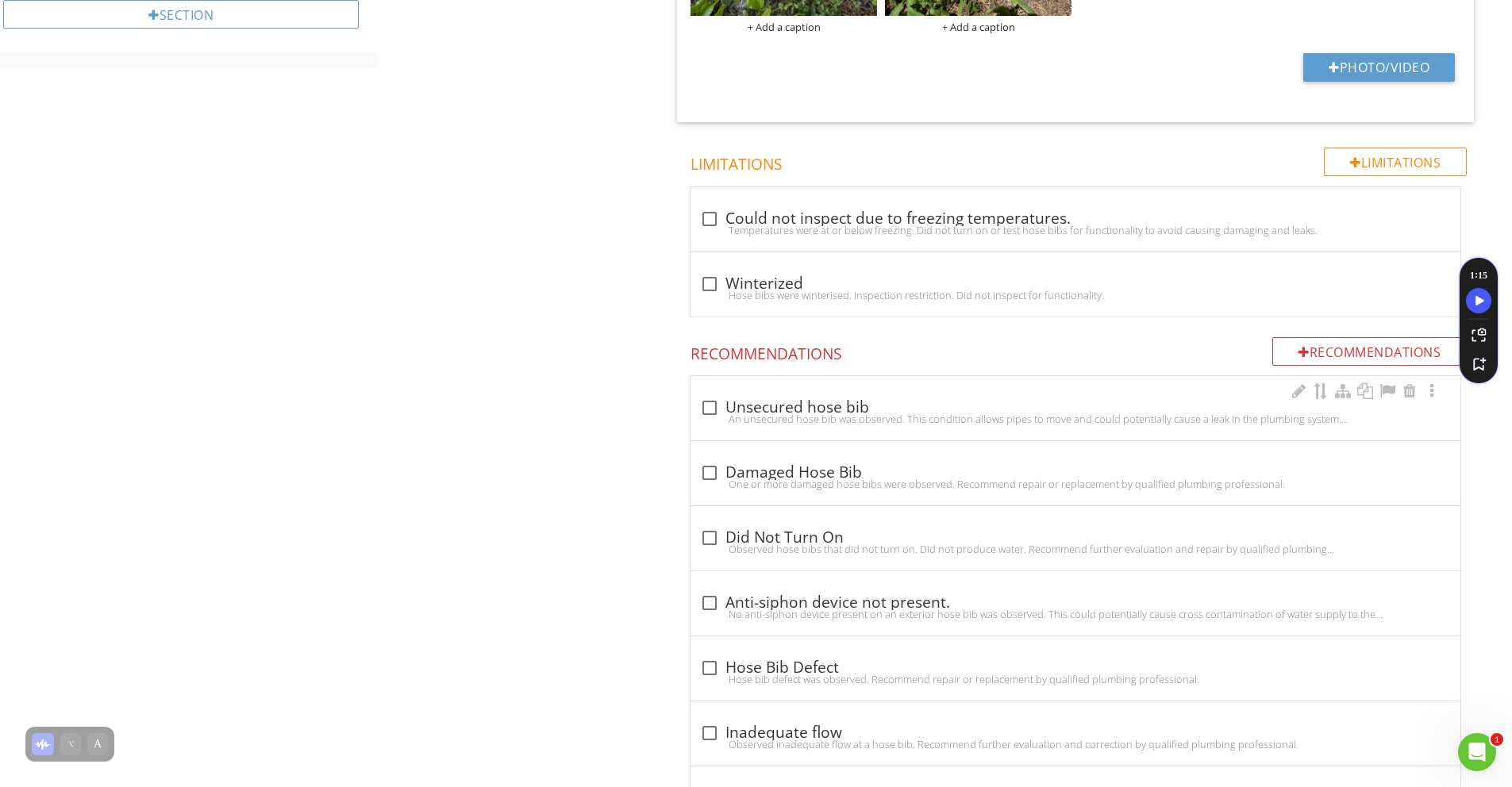 click on "An unsecured hose bib was observed. This condition allows pipes to move and could potentially cause a leak in the plumbing system. Recommend repair." at bounding box center (1075, 419) 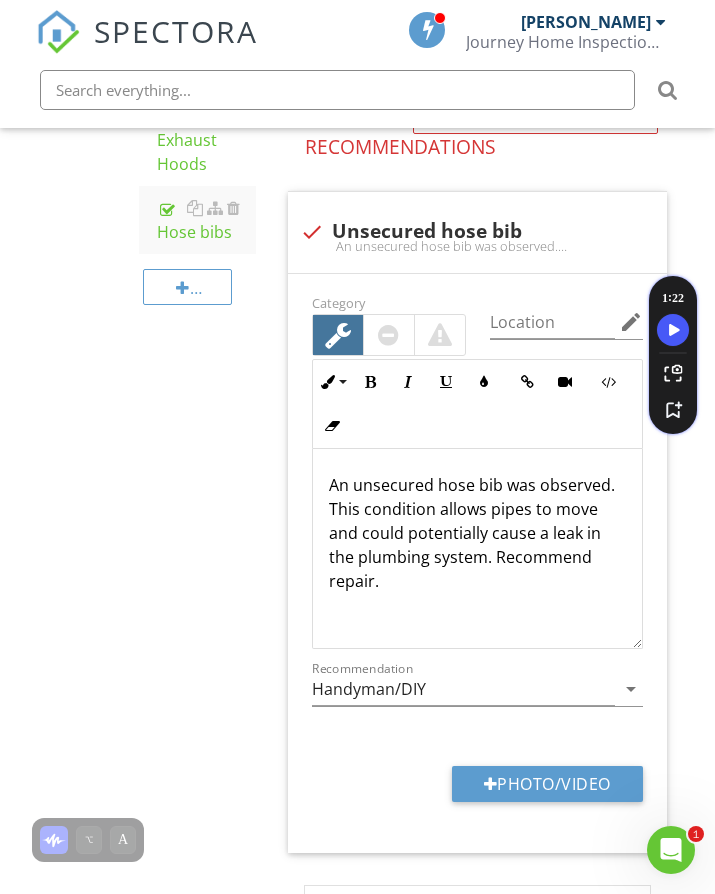 scroll, scrollTop: 1478, scrollLeft: 0, axis: vertical 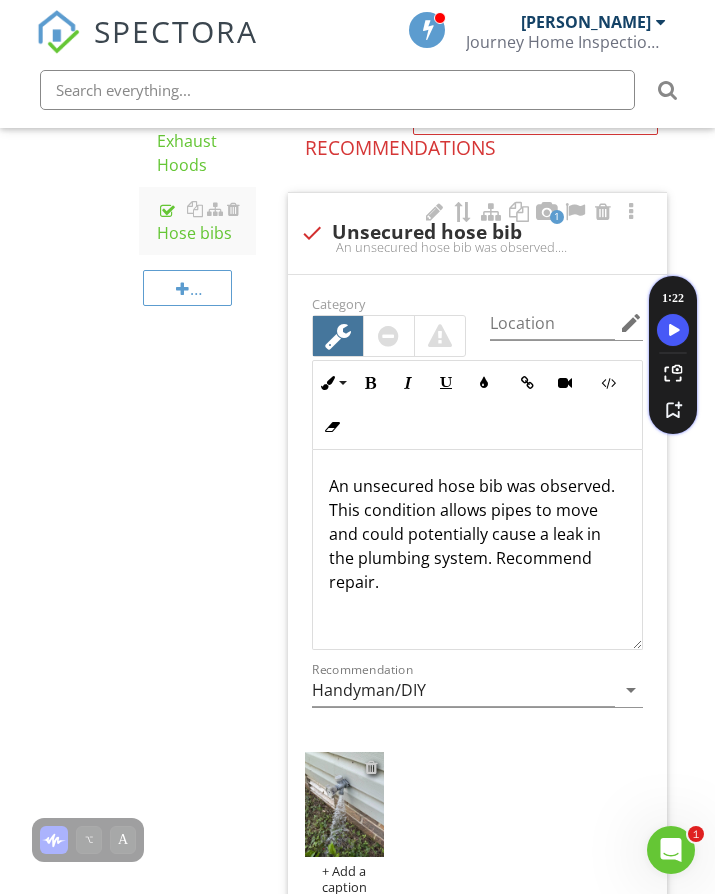 click at bounding box center [371, 767] 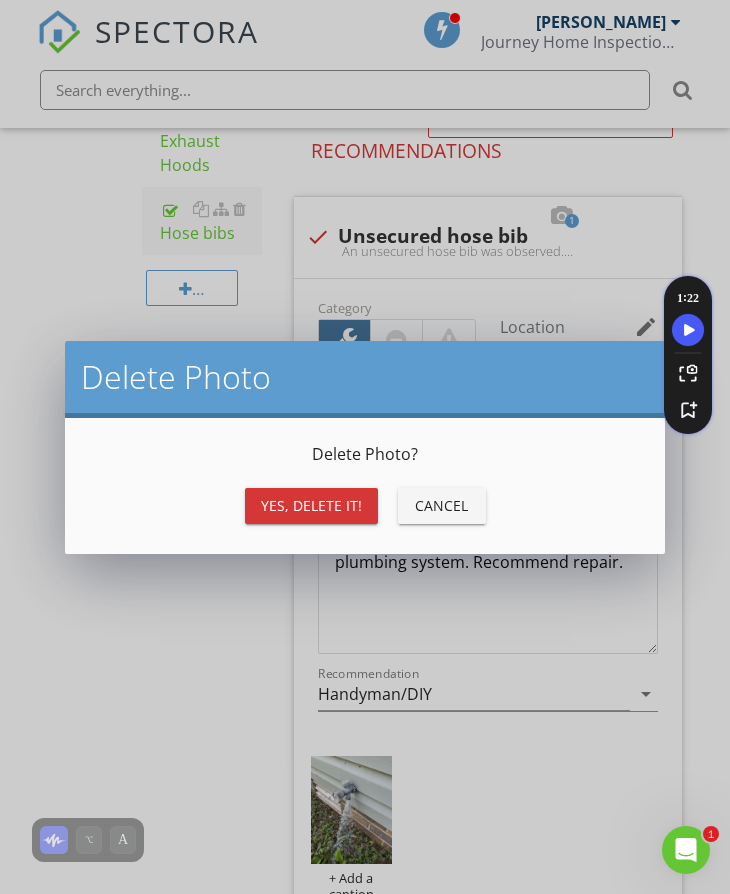 click on "Cancel" at bounding box center [442, 505] 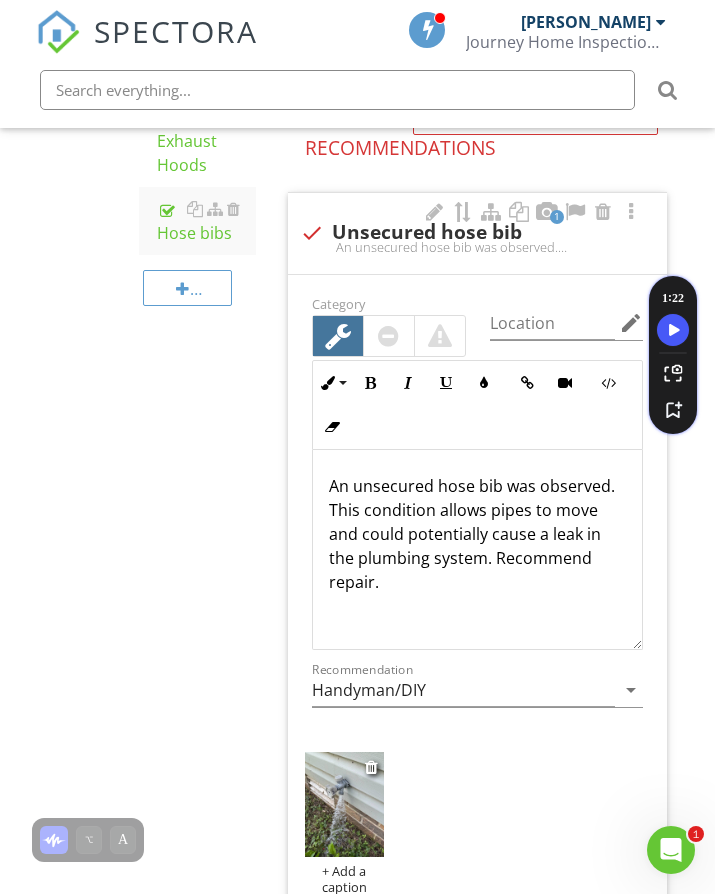 click at bounding box center [344, 804] 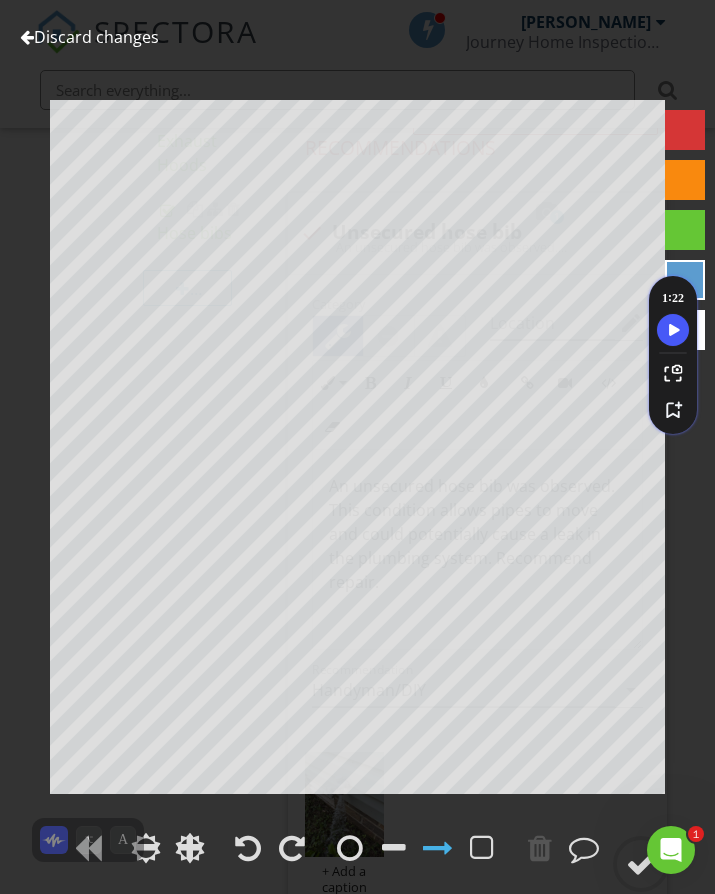click at bounding box center (685, 130) 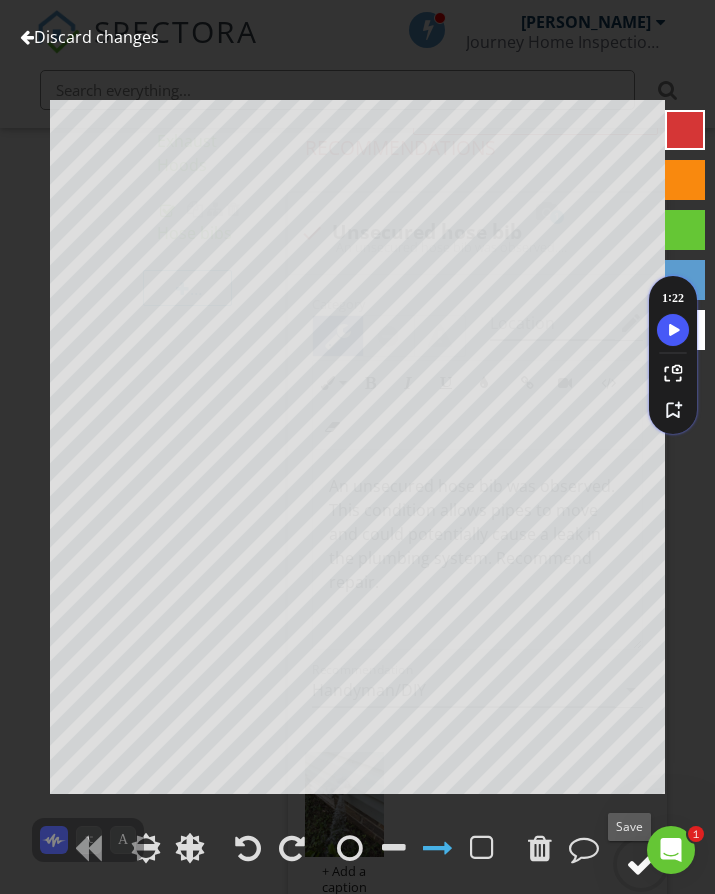 click 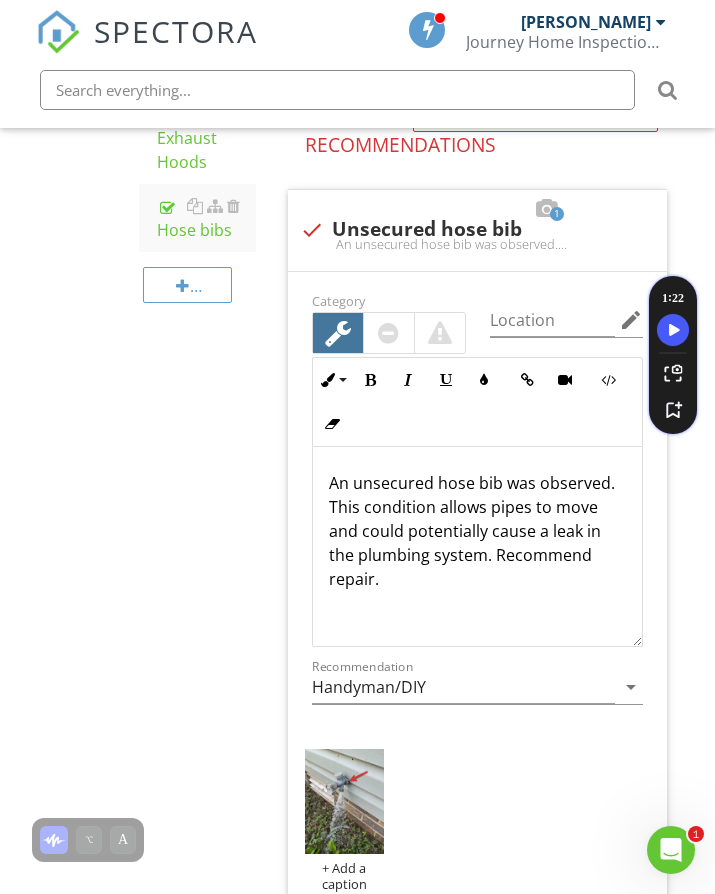 scroll, scrollTop: 1482, scrollLeft: 0, axis: vertical 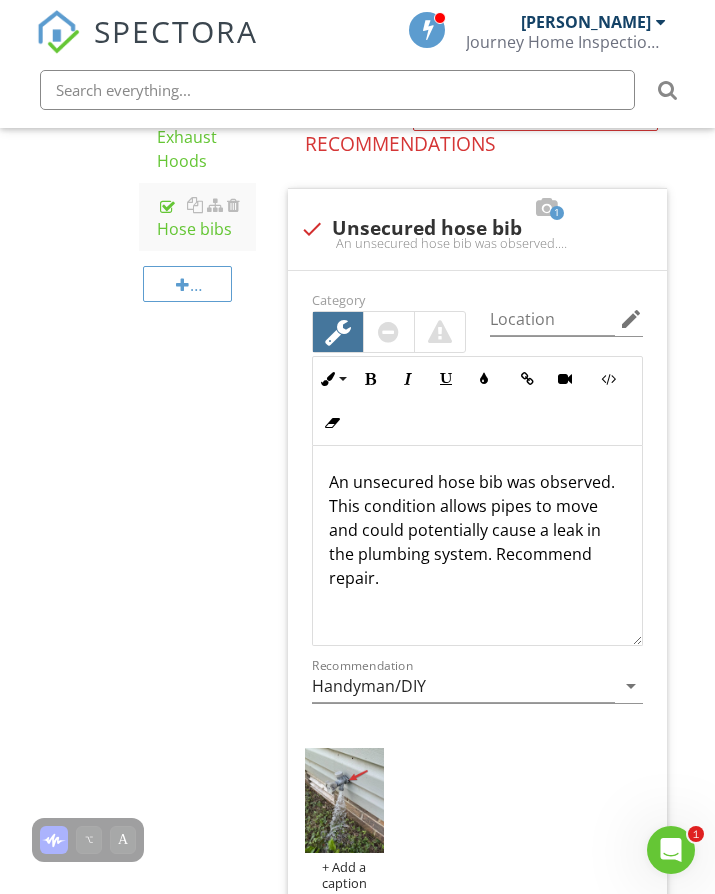 click on "Exterior
General
[PERSON_NAME], Soffits & Fascia
Wall-Covering, Flashing & Trim
Vegetation, Surface Drainage, Retaining Walls & Grading
GFCIs & Electrical
Walkways & Driveways
Stairs, Steps, [PERSON_NAME], Stairways & Ramps
Porches, Patios, [PERSON_NAME], & Balconies
Windows
Exterior Doors
Exhaust Hoods
Hose bibs
Item
Hose bibs
Info
Information                 2         check
Hose bibs were inspected.
Hose bibs were inspected for proper operation and installation.
Location edit       Ordered List Unordered List XLarge" at bounding box center (417, 345) 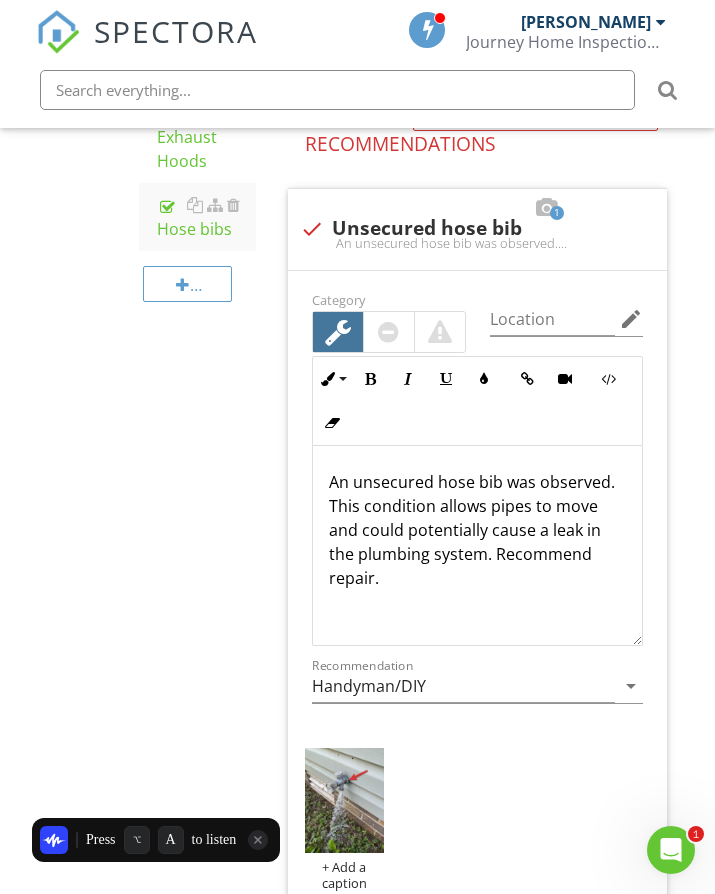 click 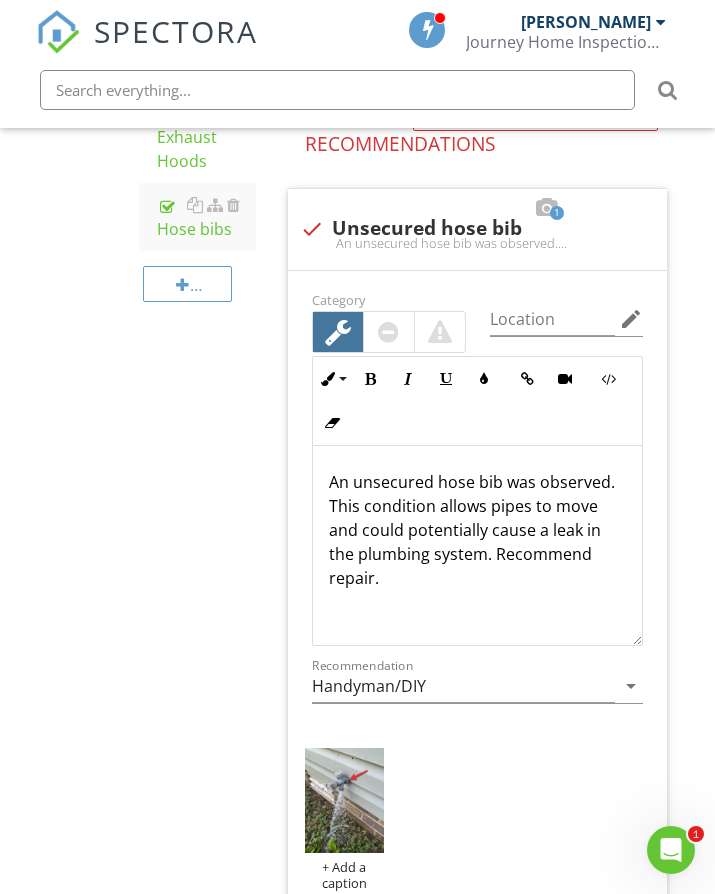 click on "Exterior
General
[PERSON_NAME], Soffits & Fascia
Wall-Covering, Flashing & Trim
Vegetation, Surface Drainage, Retaining Walls & Grading
GFCIs & Electrical
Walkways & Driveways
Stairs, Steps, [PERSON_NAME], Stairways & Ramps
Porches, Patios, [PERSON_NAME], & Balconies
Windows
Exterior Doors
Exhaust Hoods
Hose bibs
Item
Hose bibs
Info
Information                 2         check
Hose bibs were inspected.
Hose bibs were inspected for proper operation and installation.
Location edit       Ordered List Unordered List XLarge" at bounding box center (417, 345) 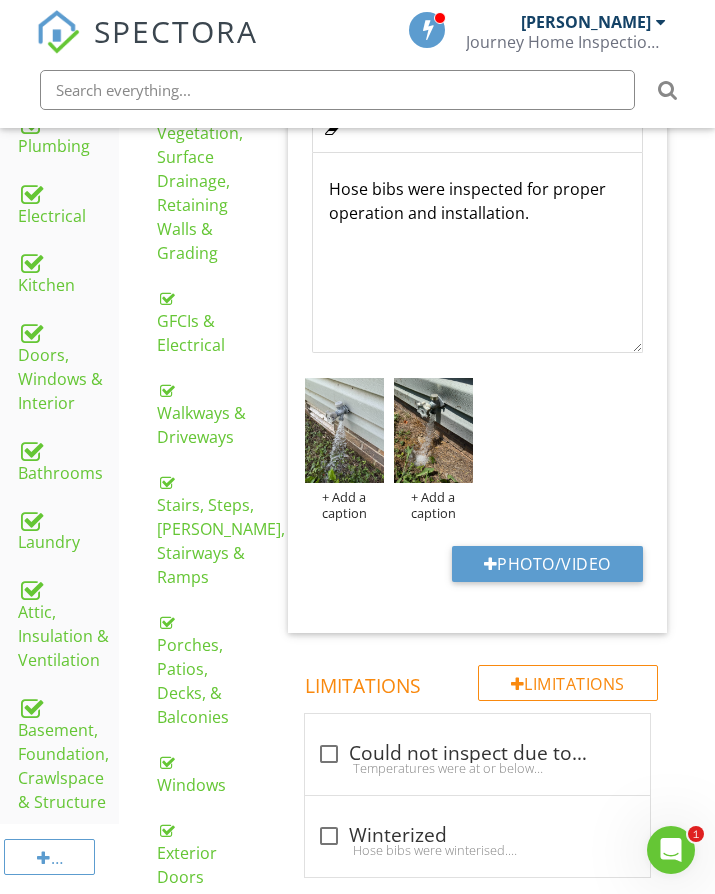 scroll, scrollTop: 0, scrollLeft: 0, axis: both 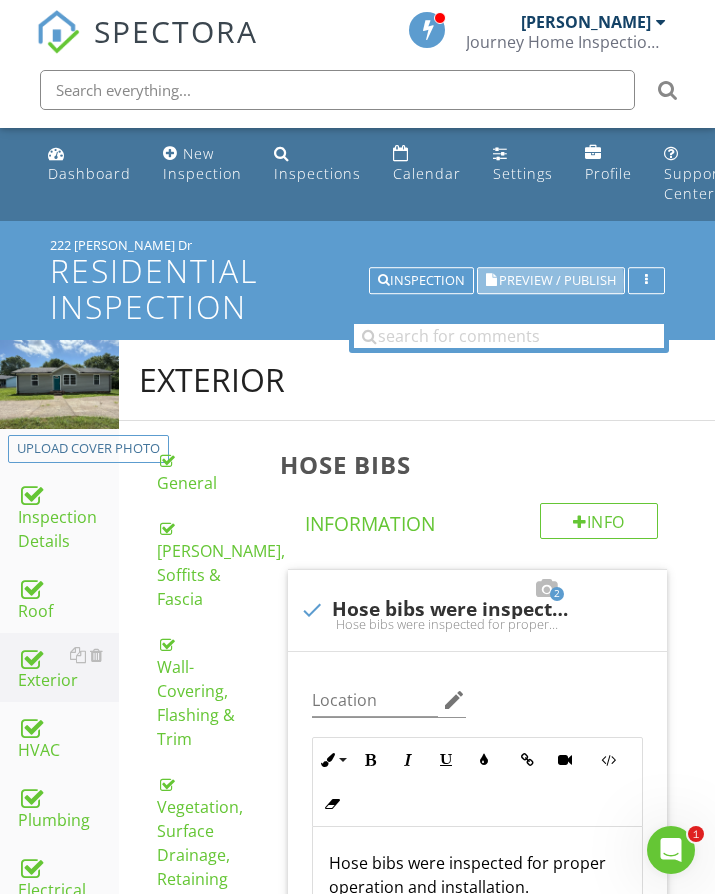 click on "Preview / Publish" at bounding box center [557, 280] 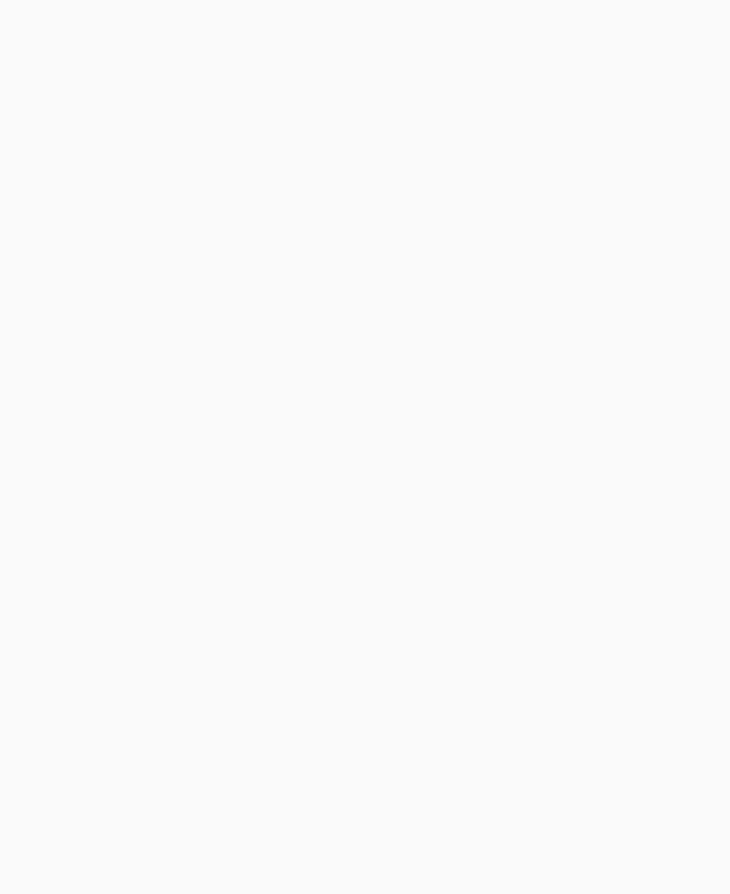 scroll, scrollTop: 0, scrollLeft: 0, axis: both 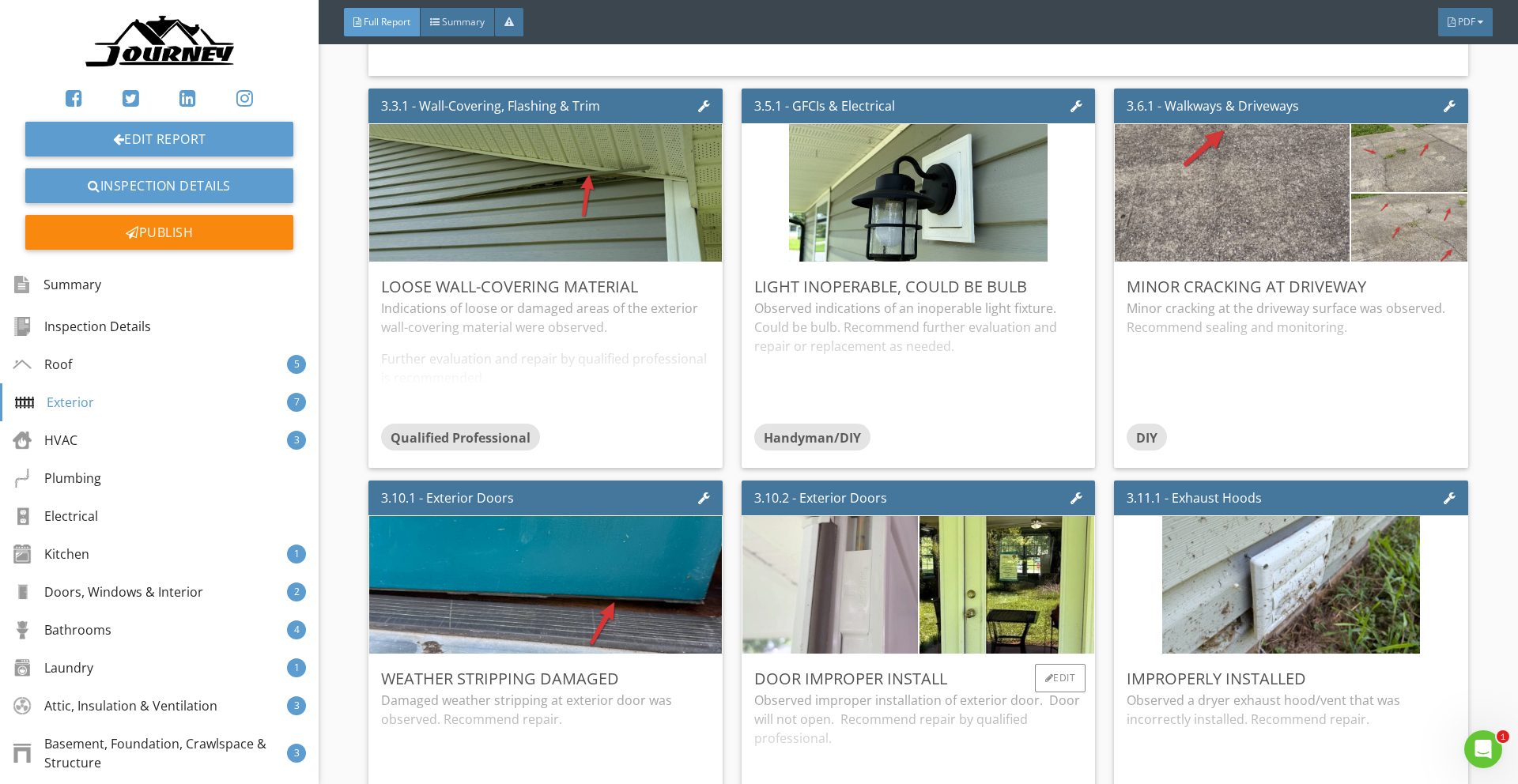 click at bounding box center (829, 585) 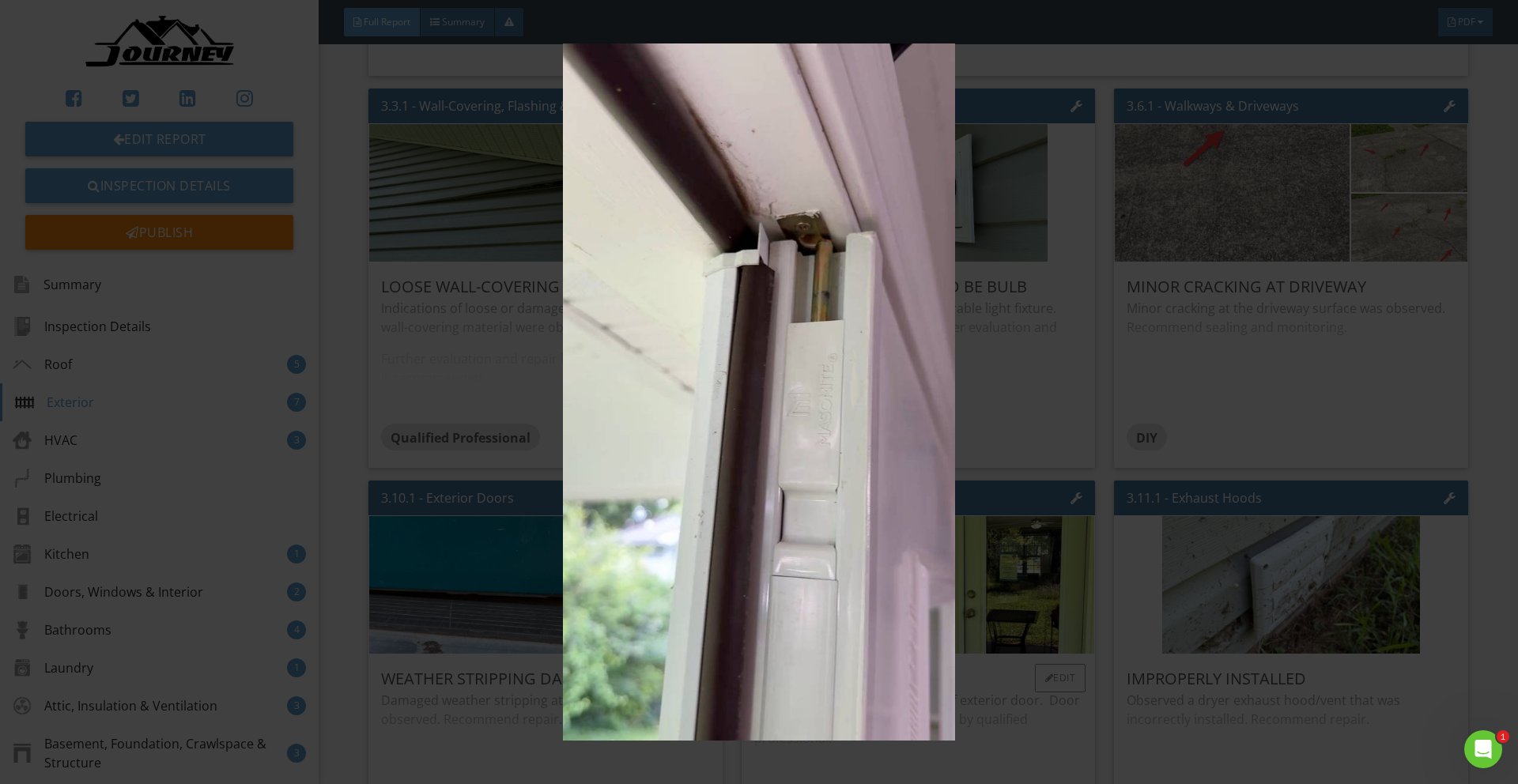 click at bounding box center (758, 392) 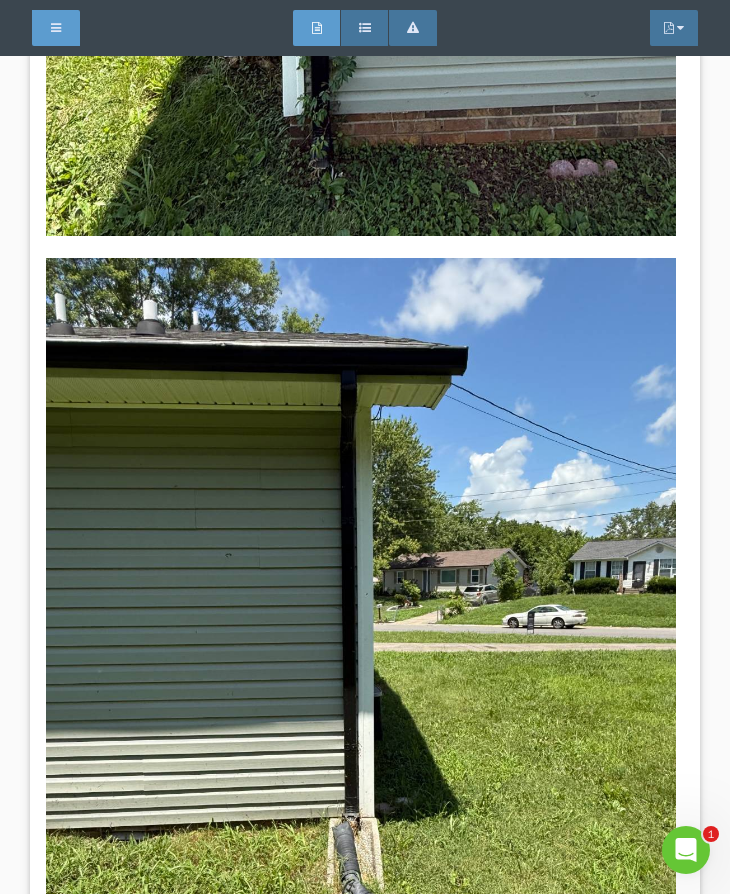 click at bounding box center [56, 28] 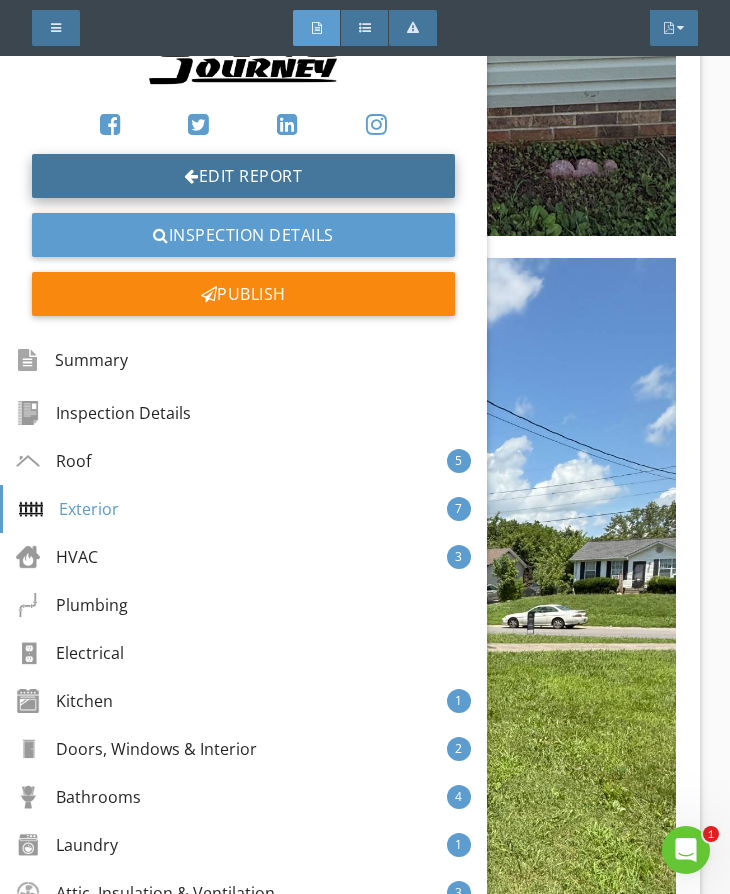 click on "Edit Report" at bounding box center [243, 176] 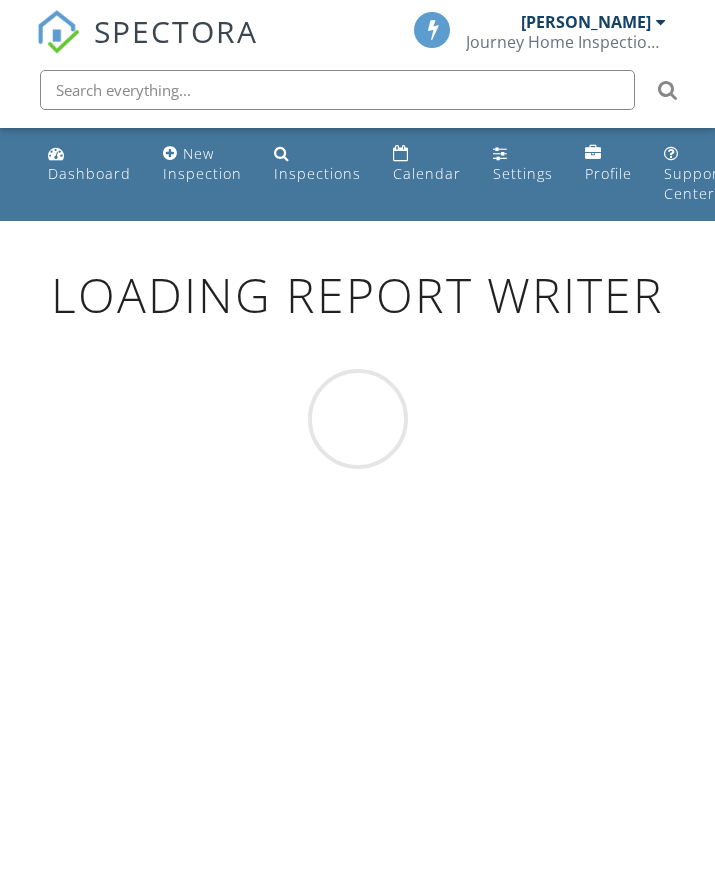 scroll, scrollTop: 0, scrollLeft: 0, axis: both 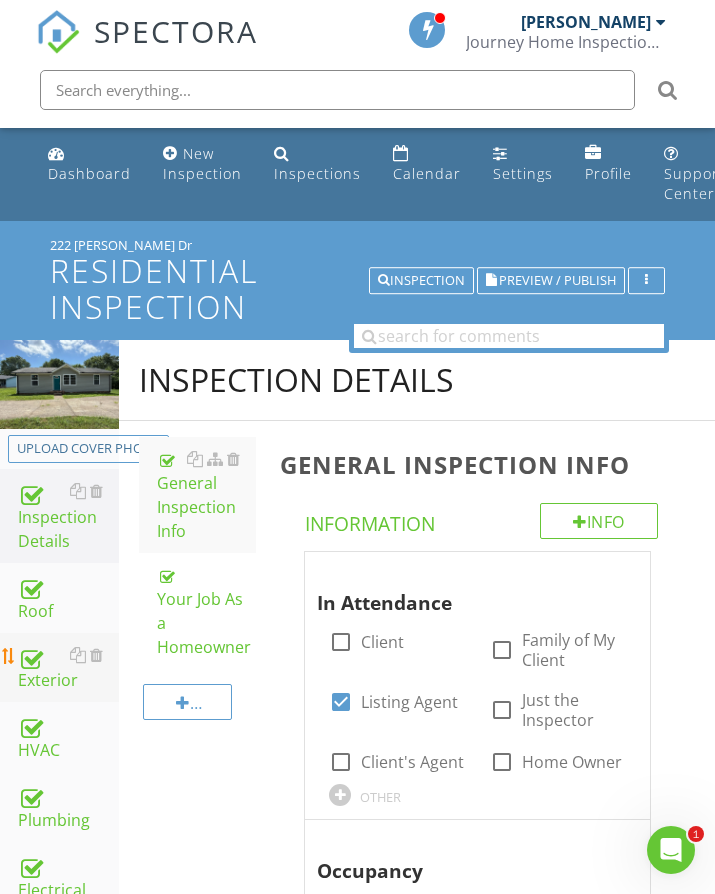 click on "Exterior" at bounding box center [68, 668] 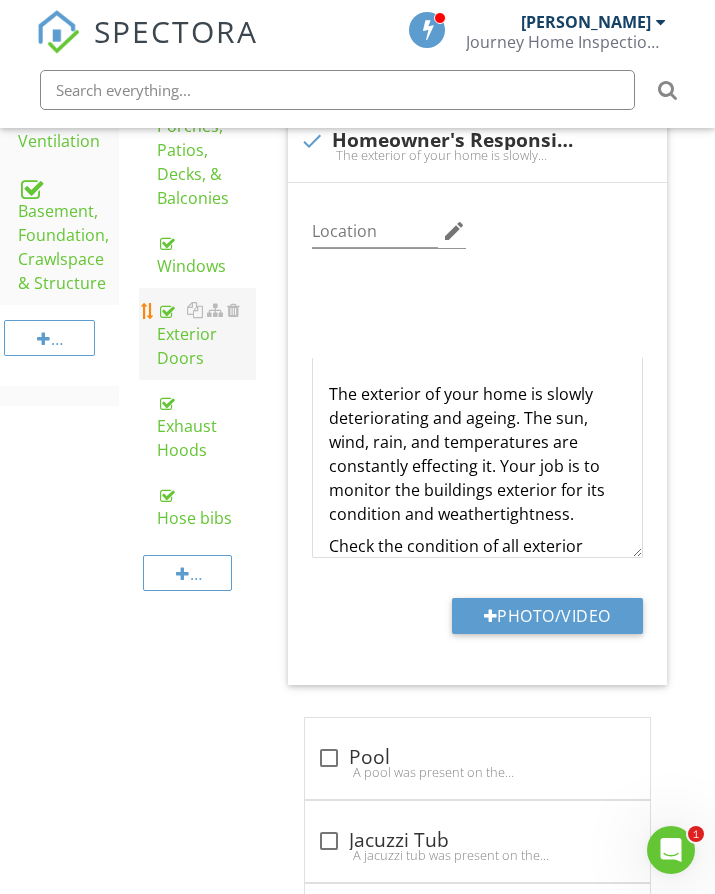 scroll, scrollTop: 964, scrollLeft: 0, axis: vertical 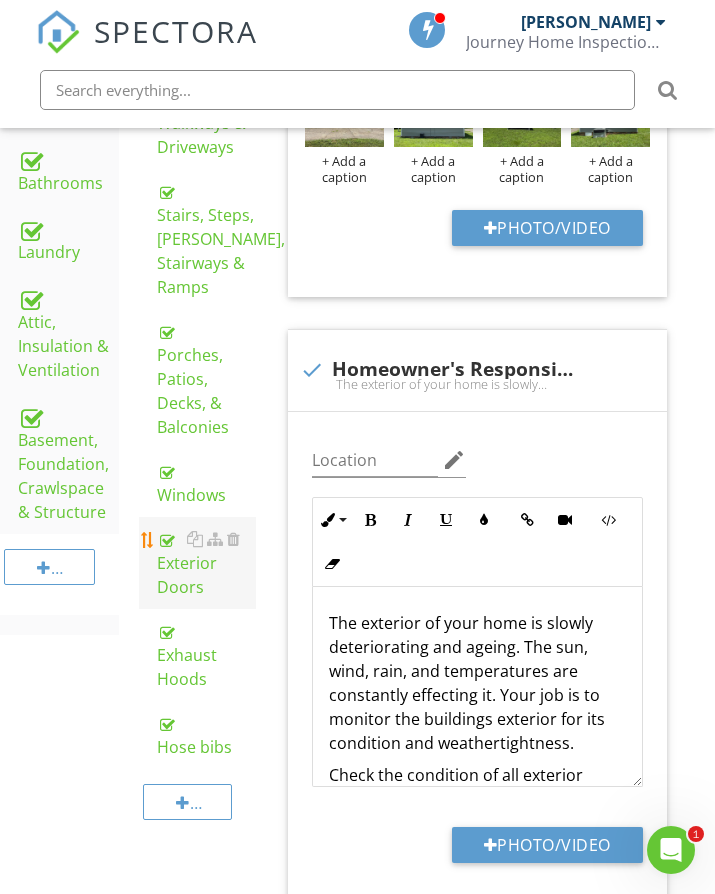 click on "Exterior Doors" at bounding box center [206, 563] 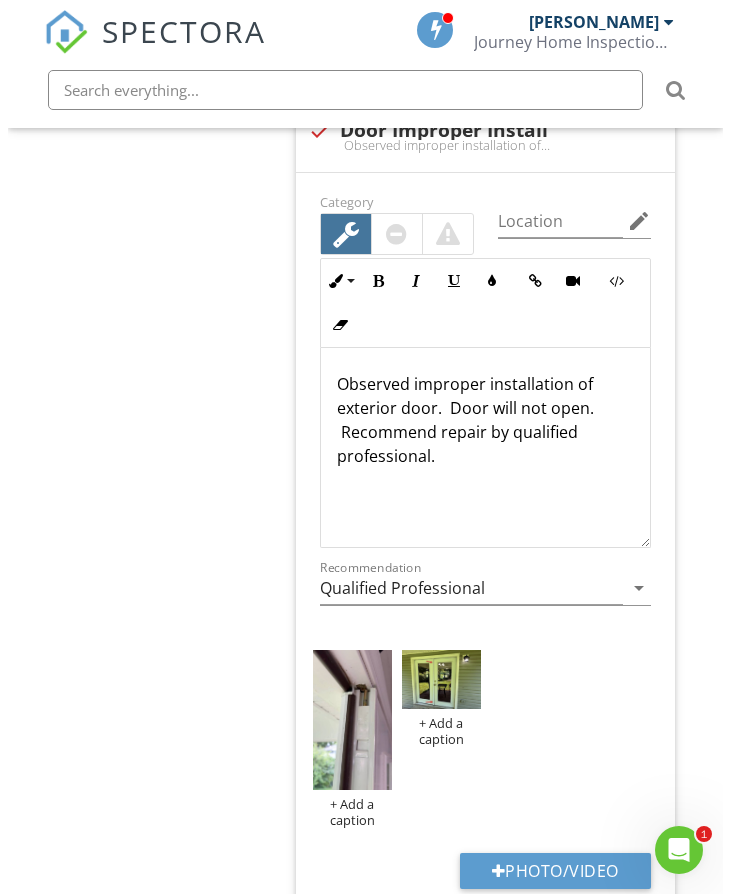 scroll, scrollTop: 4968, scrollLeft: 0, axis: vertical 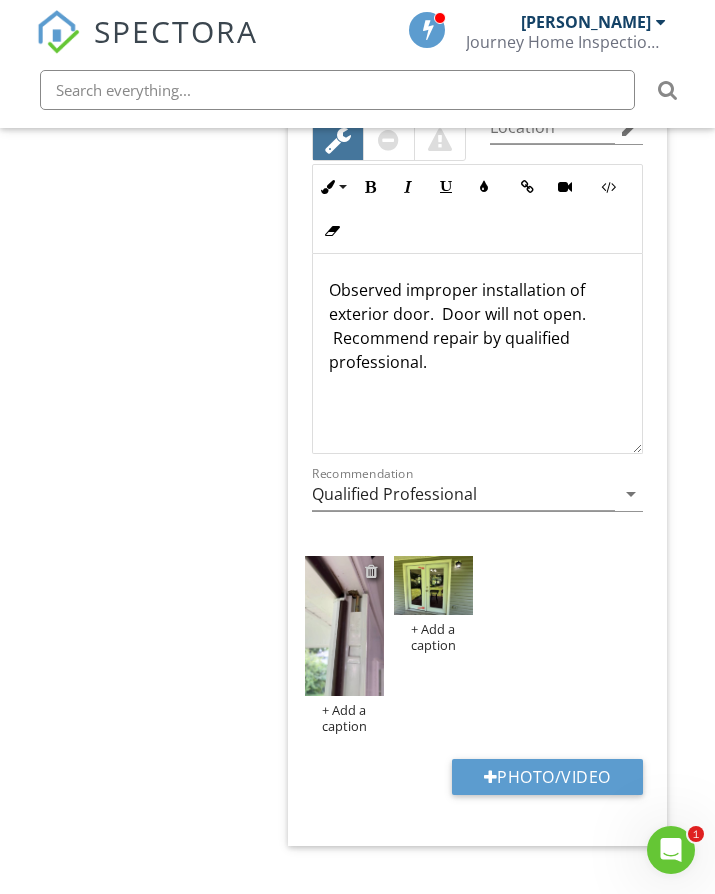 click at bounding box center (371, 571) 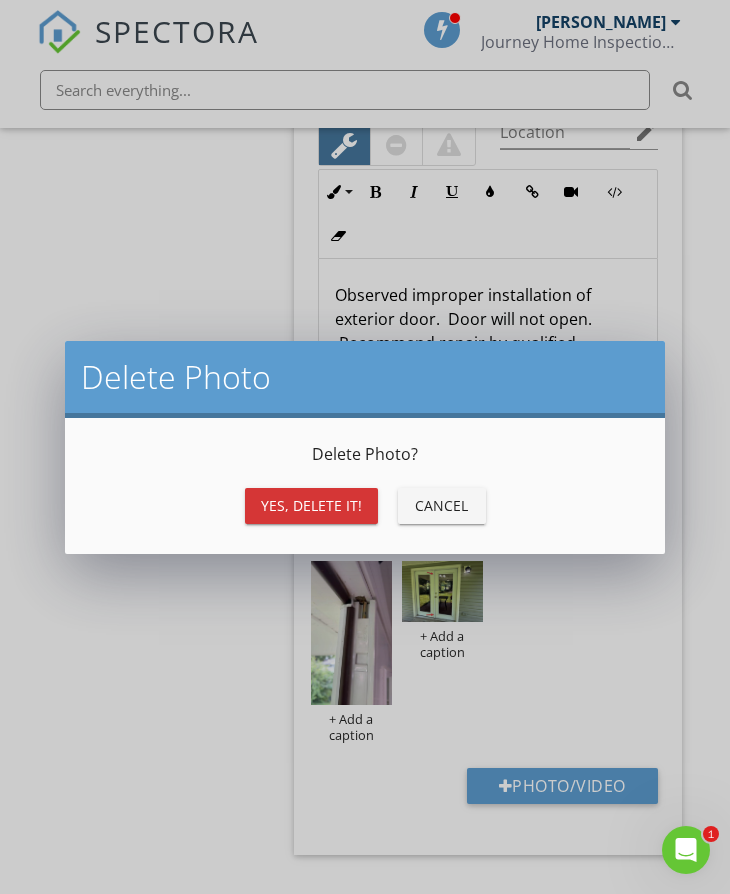 click on "Yes, Delete it!   Cancel" at bounding box center (365, 506) 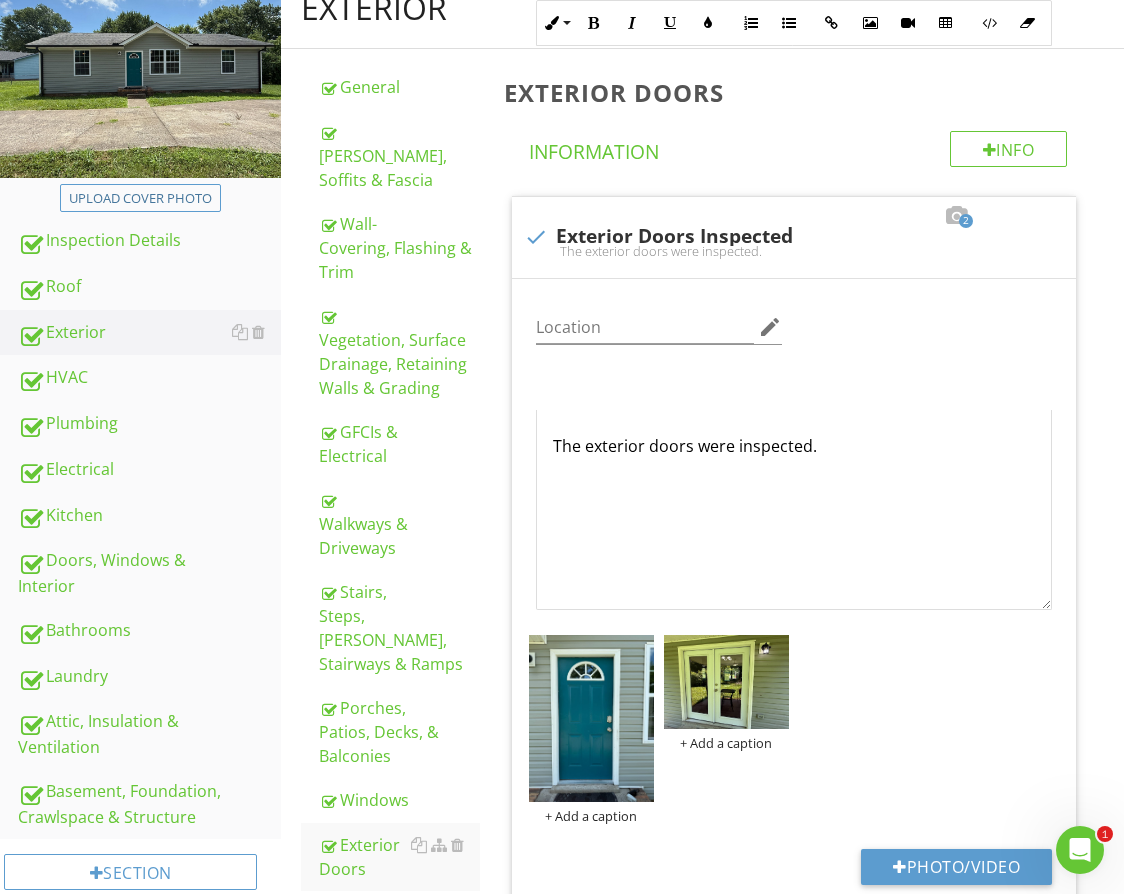scroll, scrollTop: 0, scrollLeft: 0, axis: both 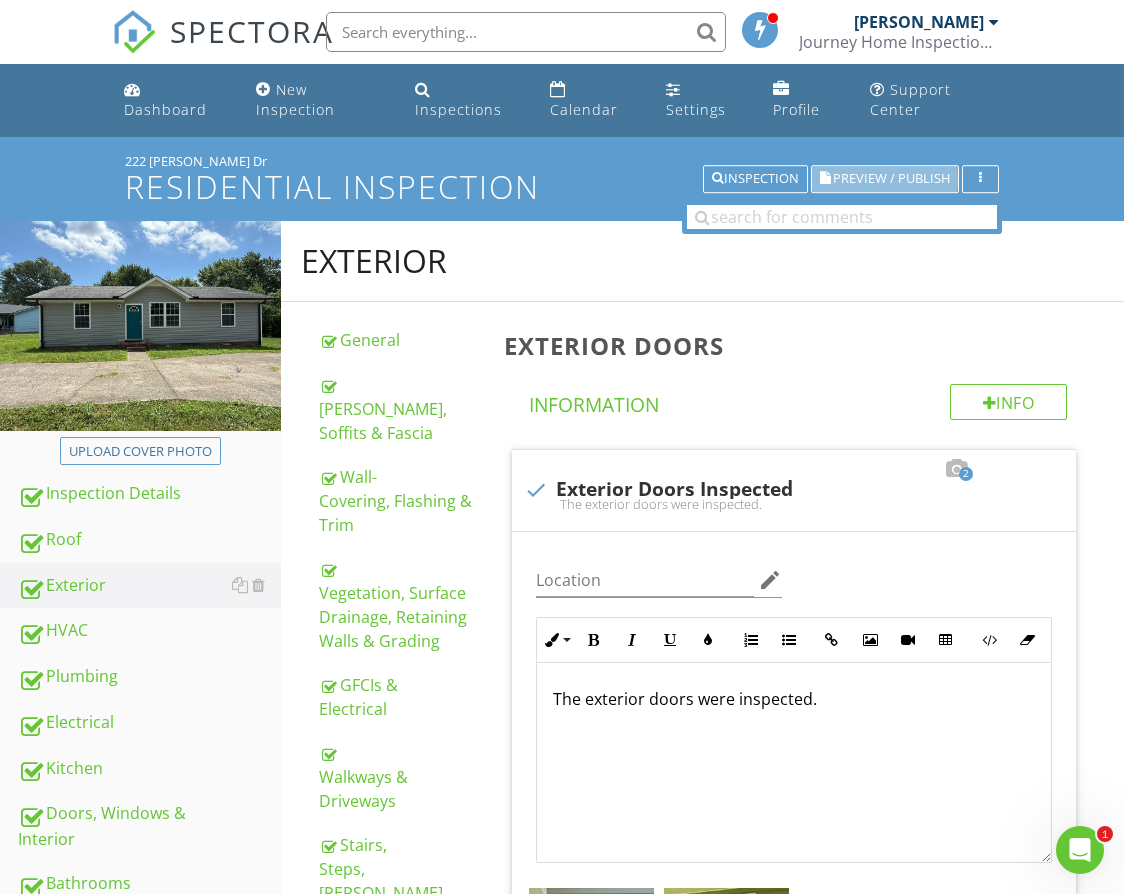 click on "Preview / Publish" at bounding box center (891, 179) 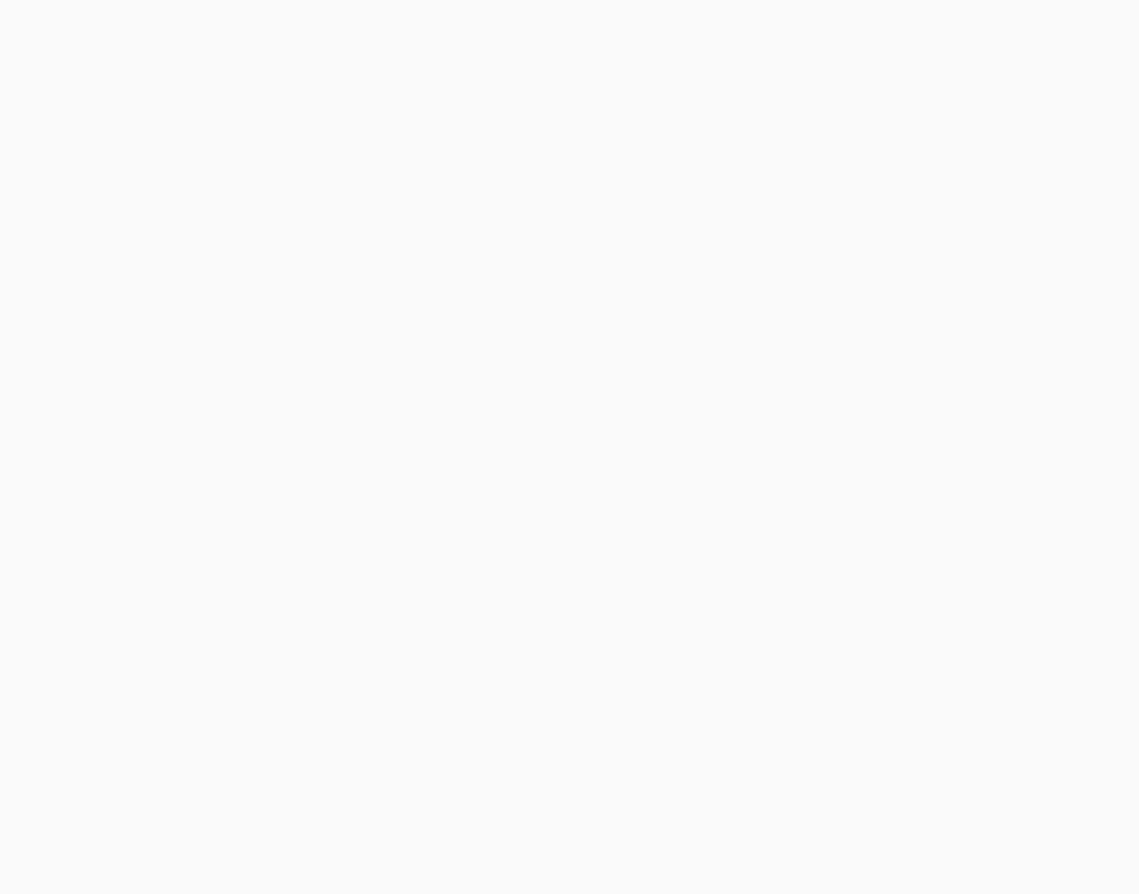 scroll, scrollTop: 0, scrollLeft: 0, axis: both 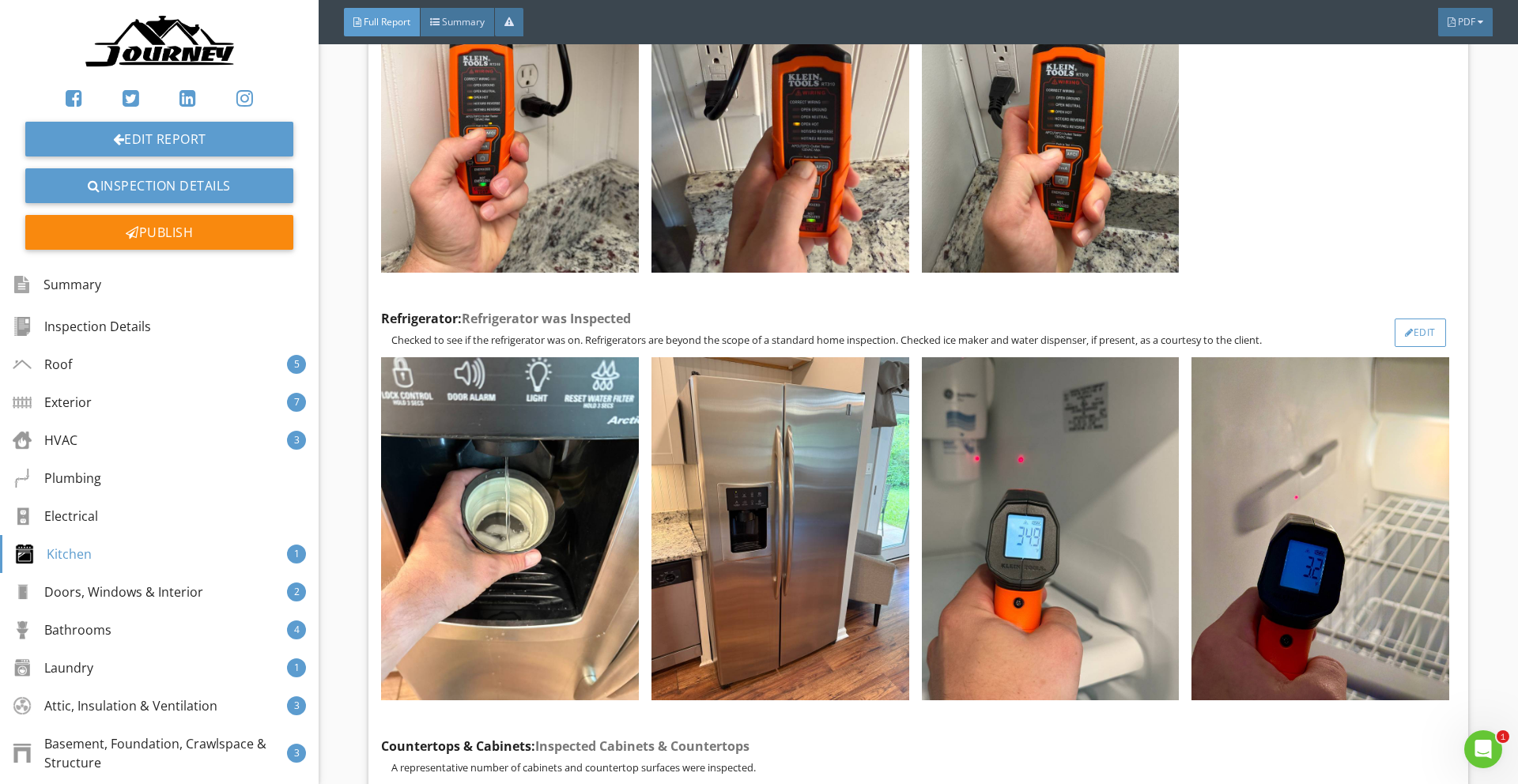 click on "Edit" at bounding box center [1420, 333] 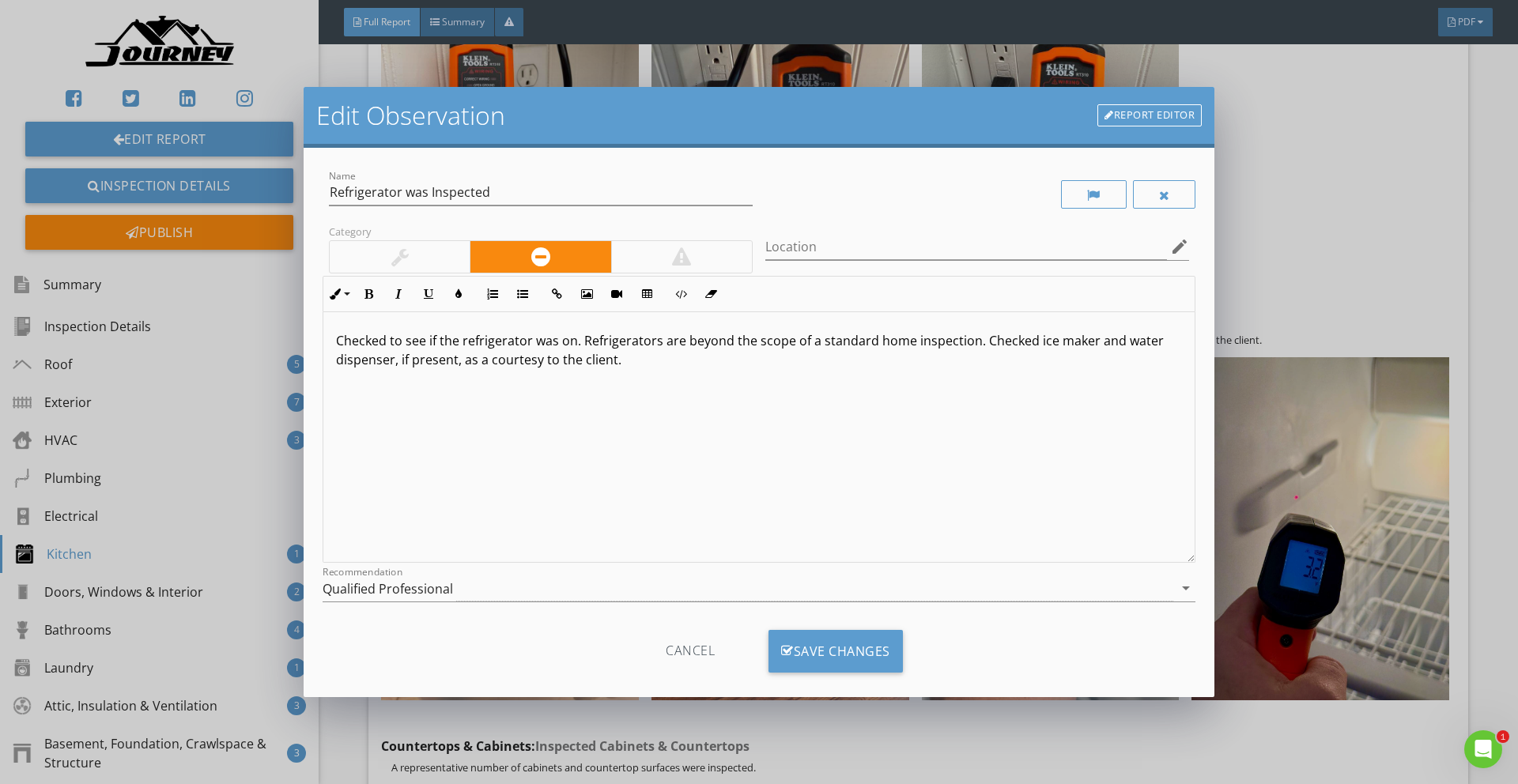 click on "Report Editor" at bounding box center (1150, 115) 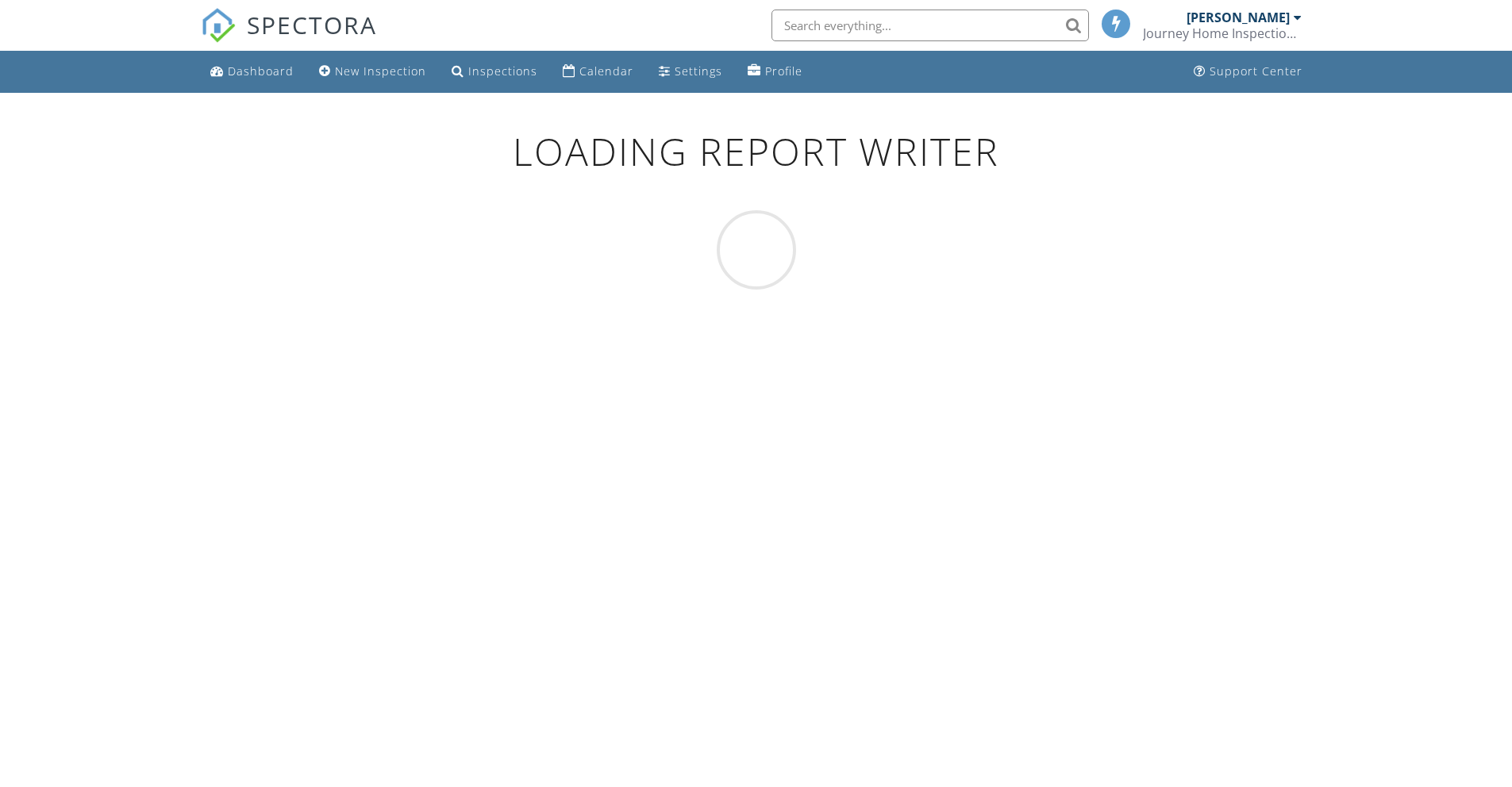 scroll, scrollTop: 0, scrollLeft: 0, axis: both 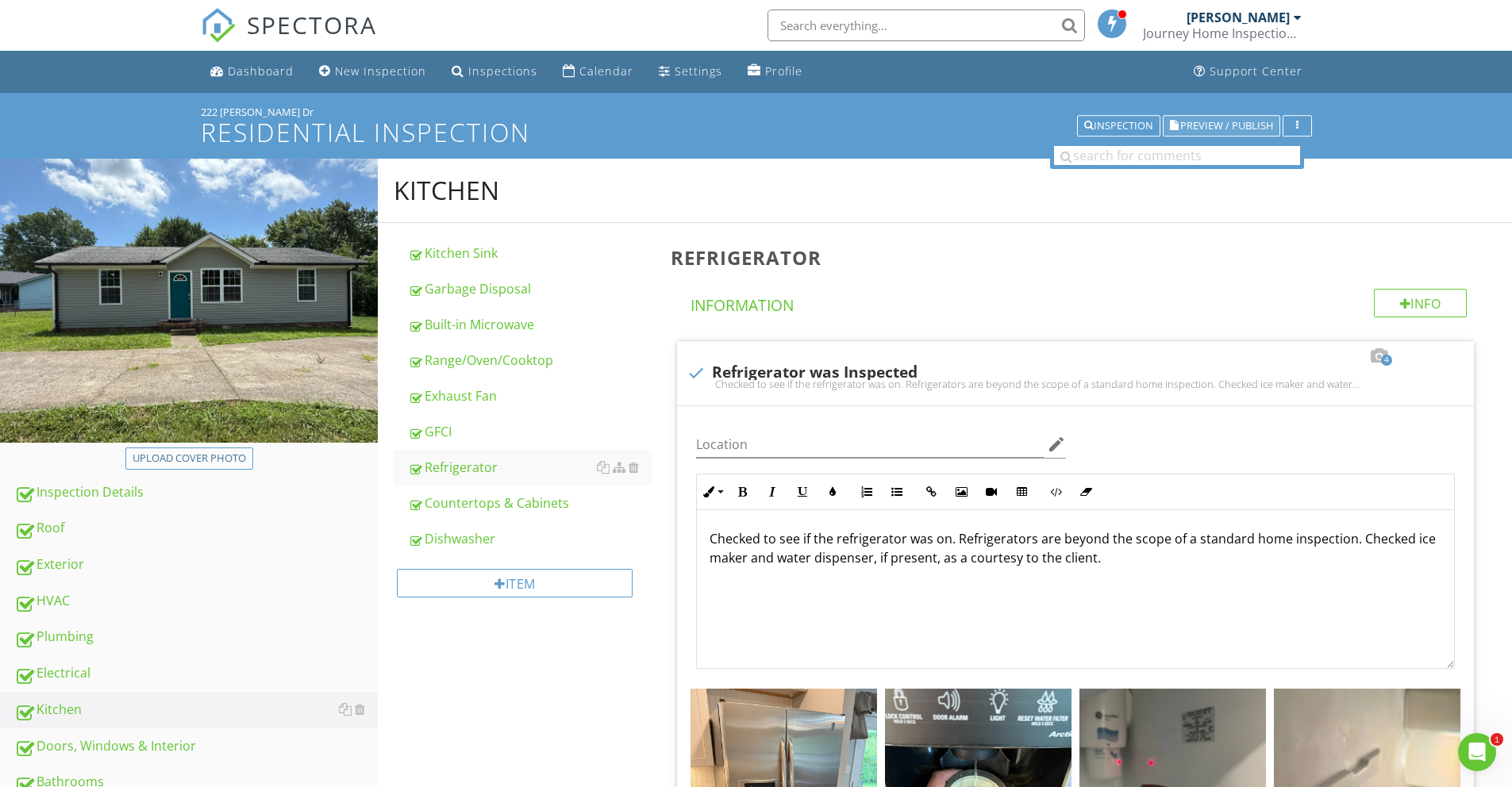 click on "Preview / Publish" at bounding box center (1222, 126) 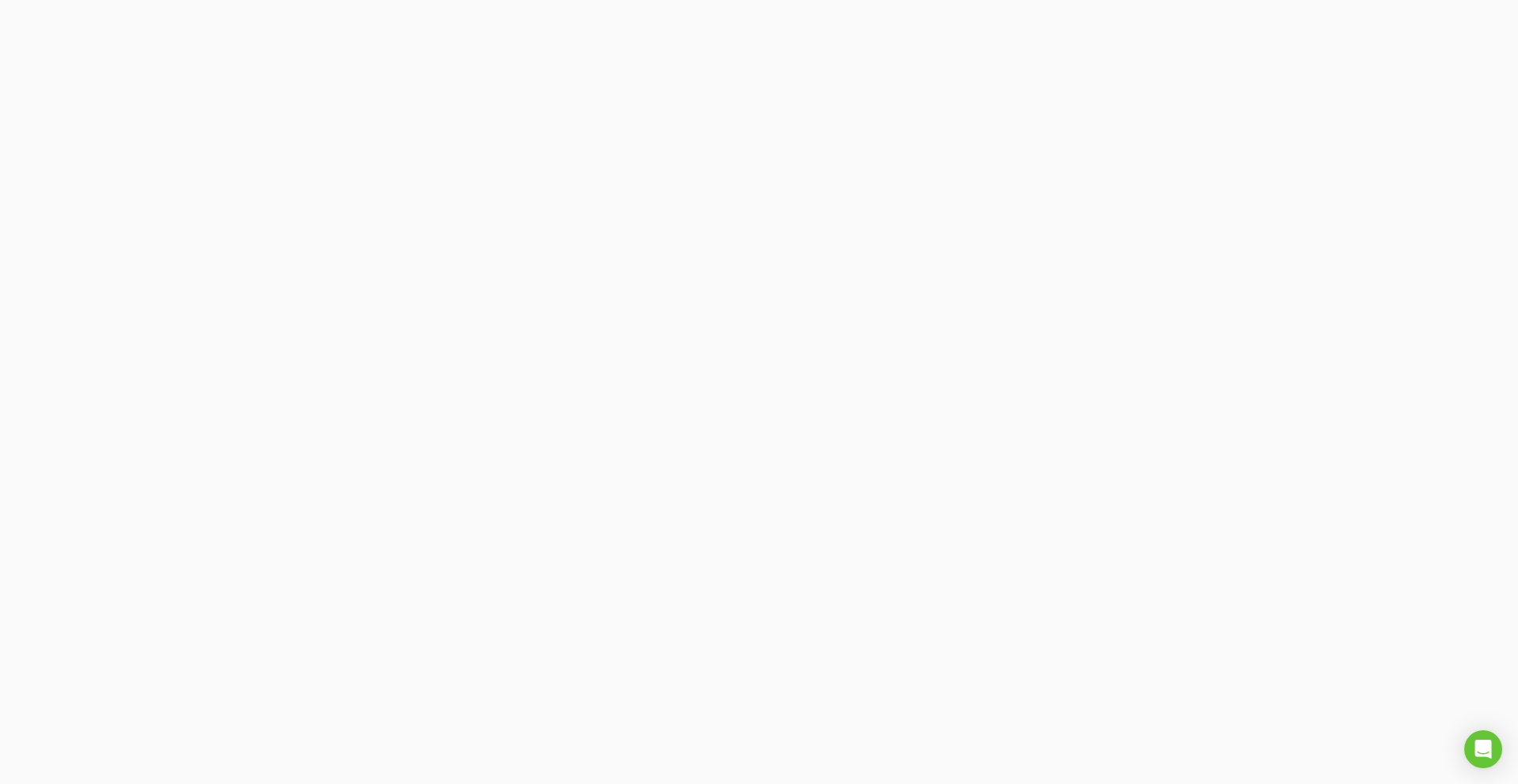 scroll, scrollTop: 0, scrollLeft: 0, axis: both 